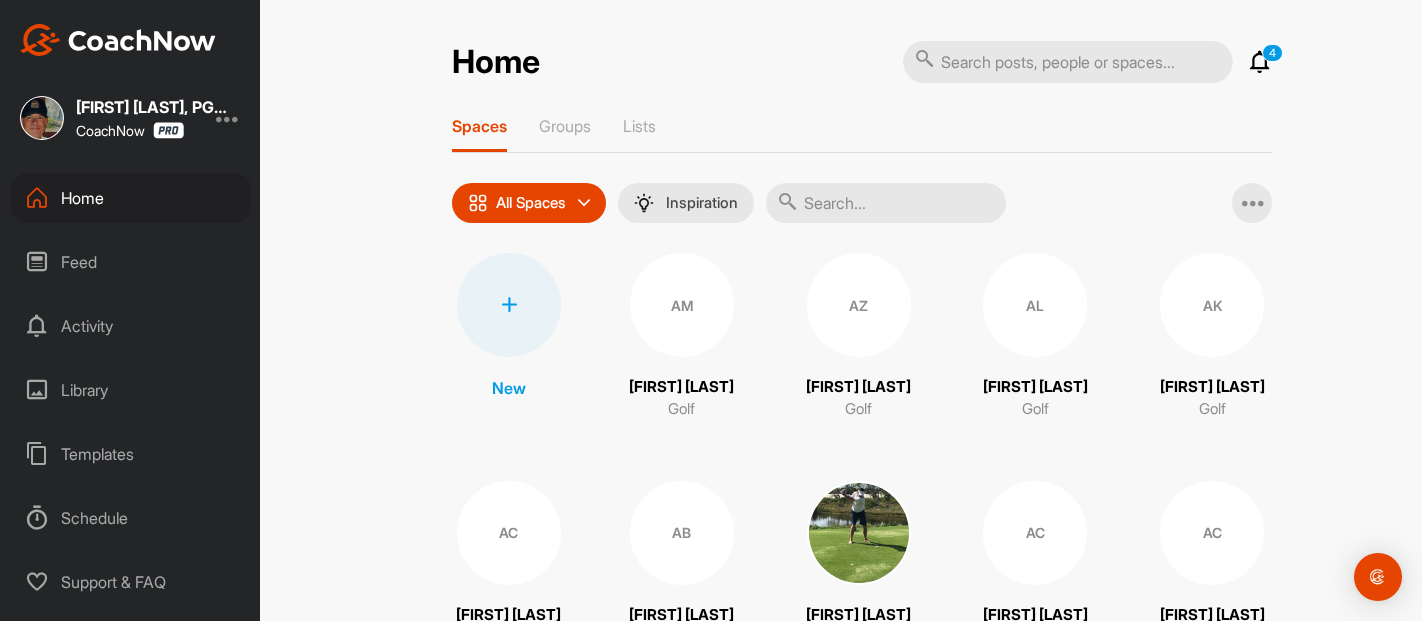 scroll, scrollTop: 0, scrollLeft: 0, axis: both 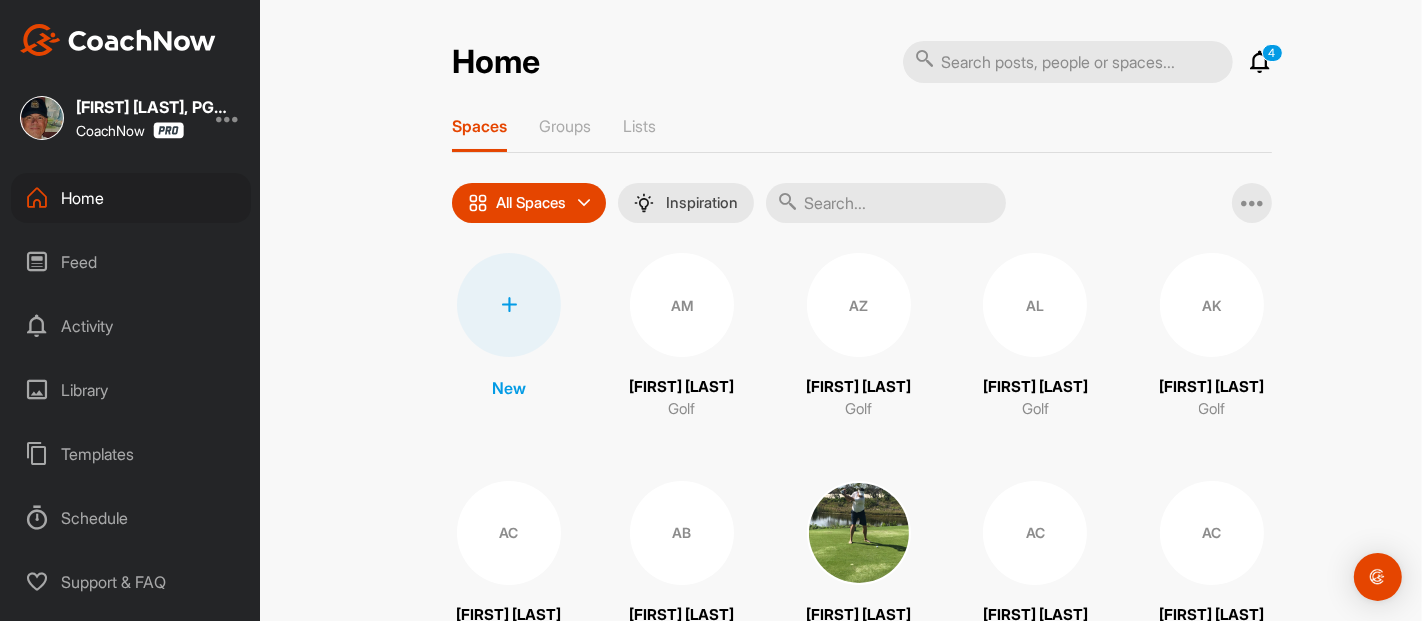 click on "Library" at bounding box center [131, 390] 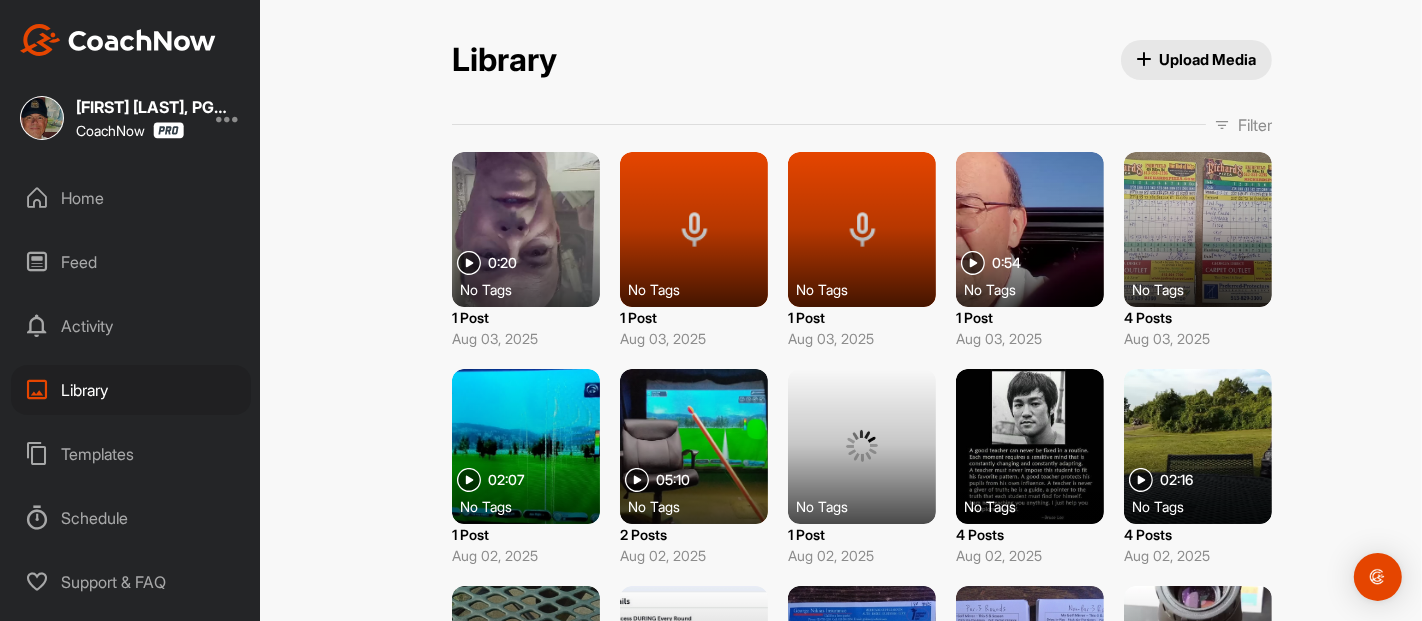 click at bounding box center (1222, 125) 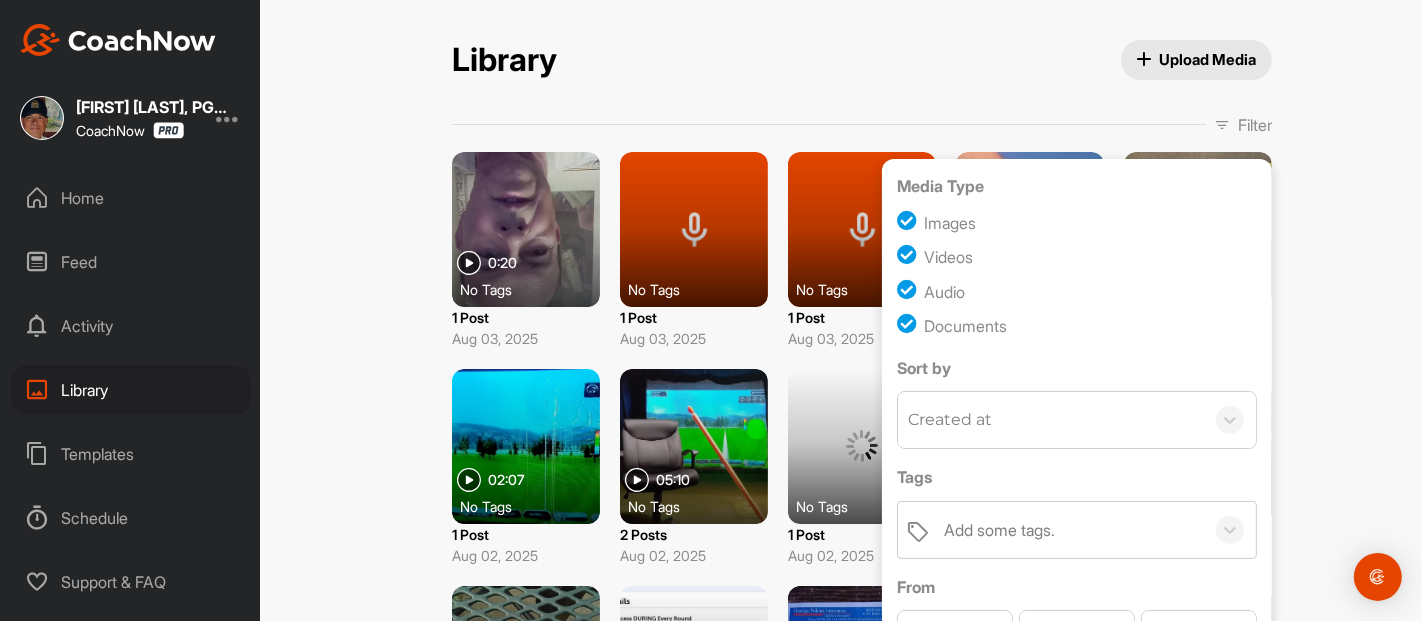 click at bounding box center [910, 257] 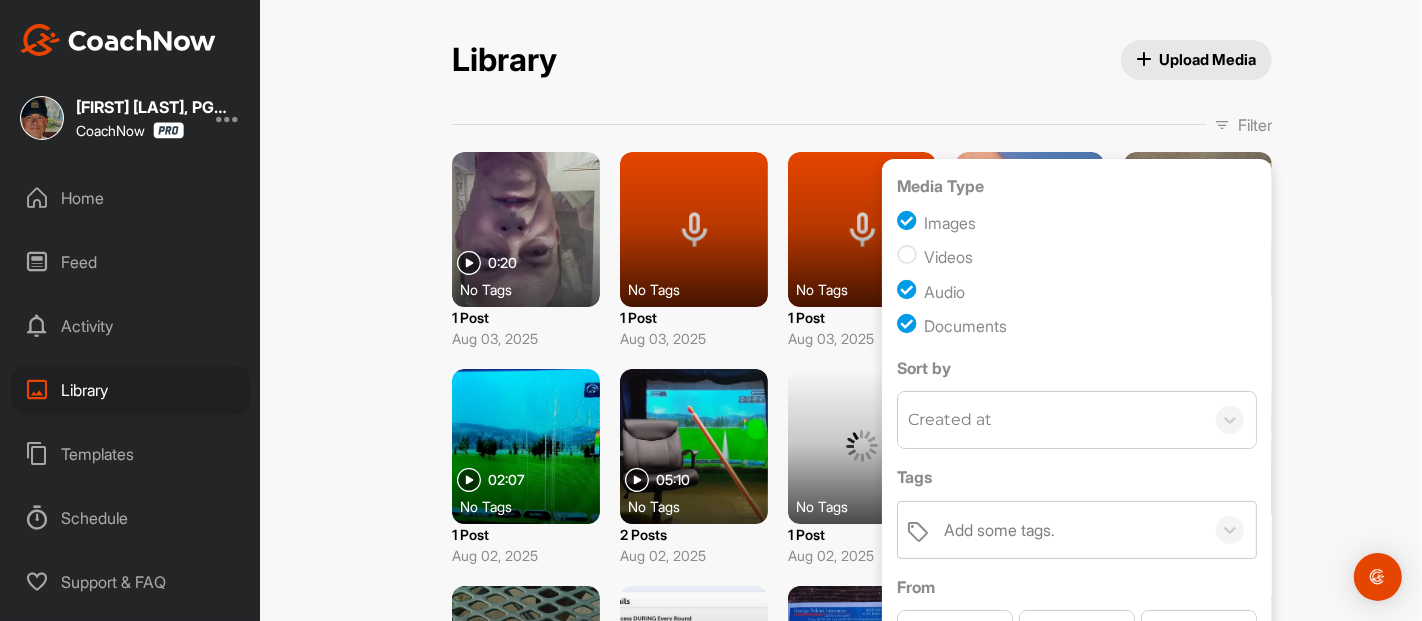 checkbox on "false" 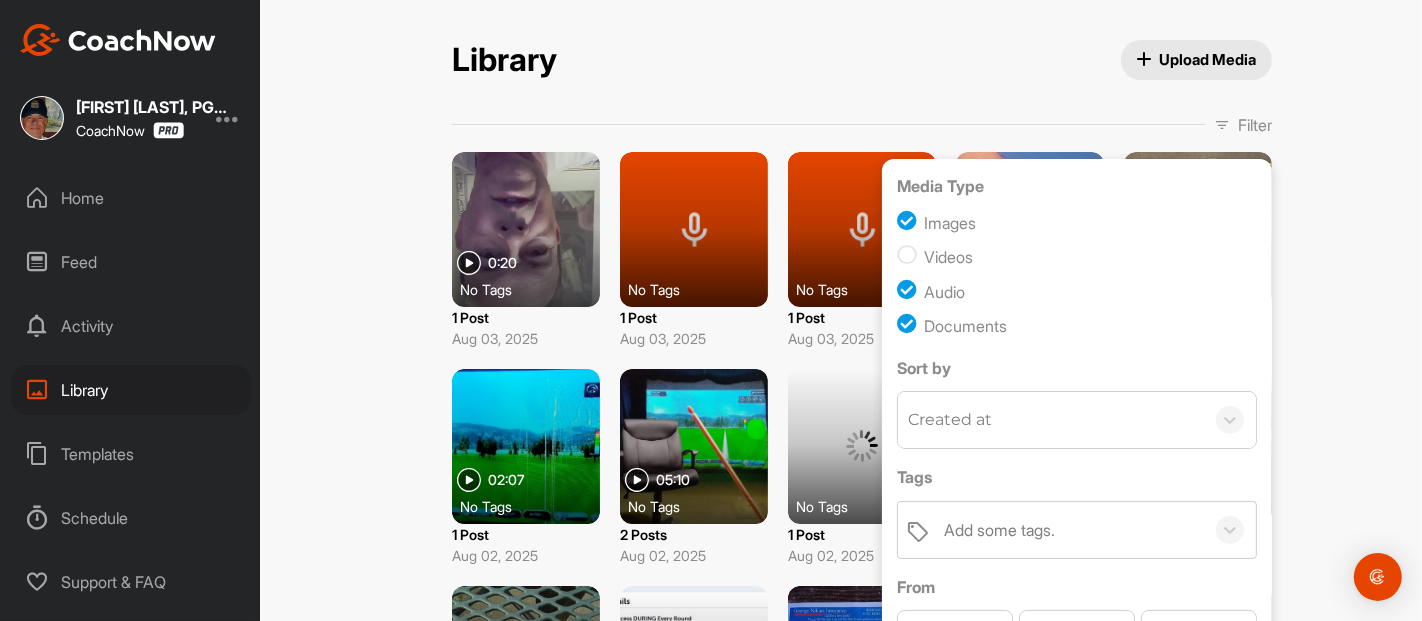 click at bounding box center (910, 291) 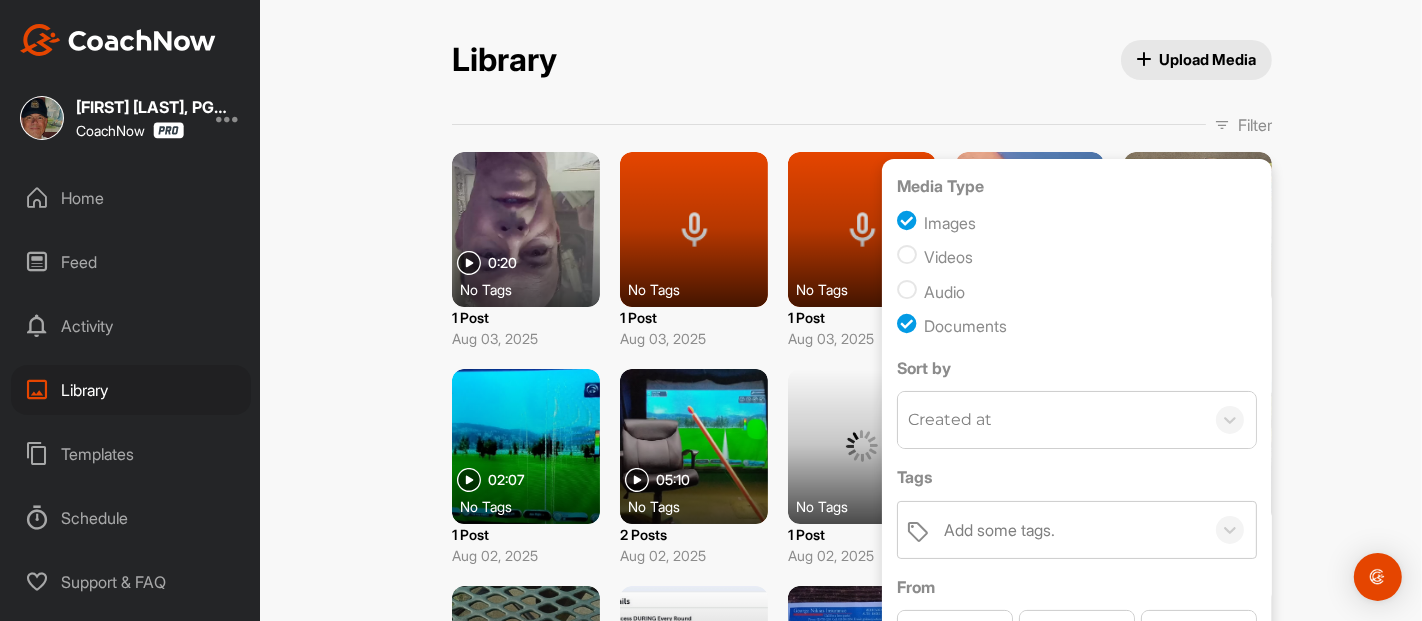 checkbox on "false" 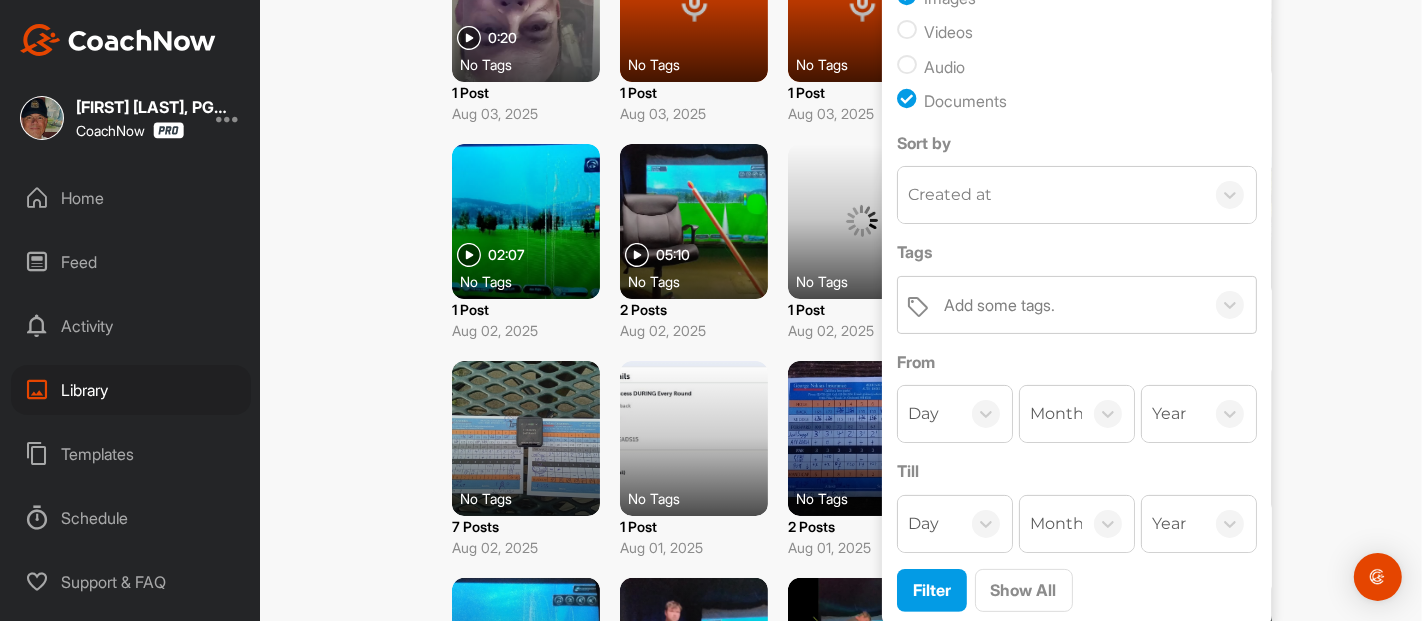 scroll, scrollTop: 242, scrollLeft: 0, axis: vertical 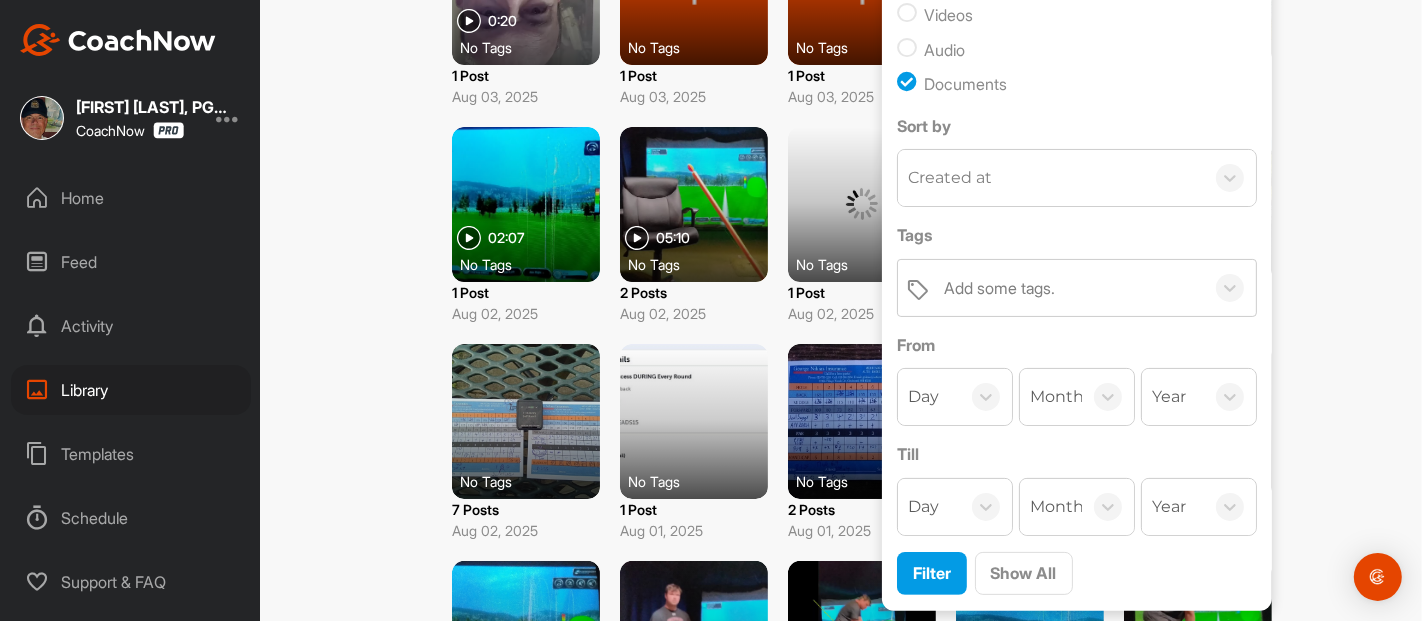 click on "Add some tags." at bounding box center (999, 288) 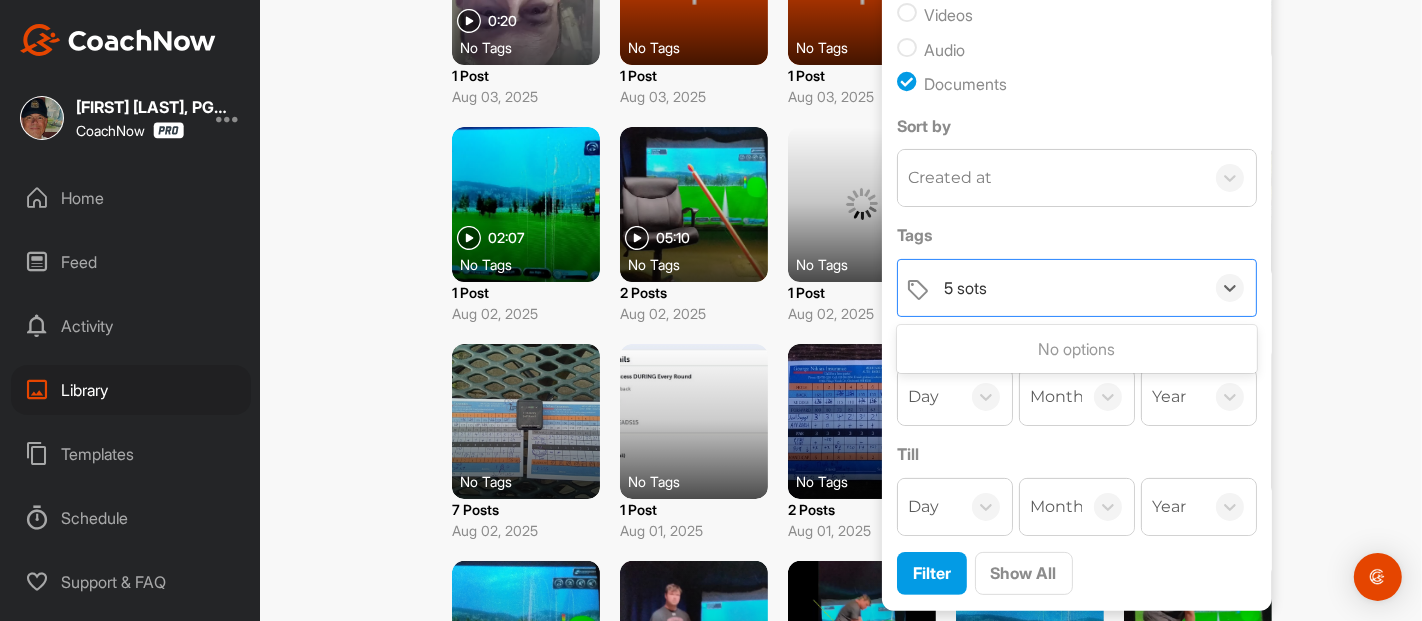 type on "5 shots" 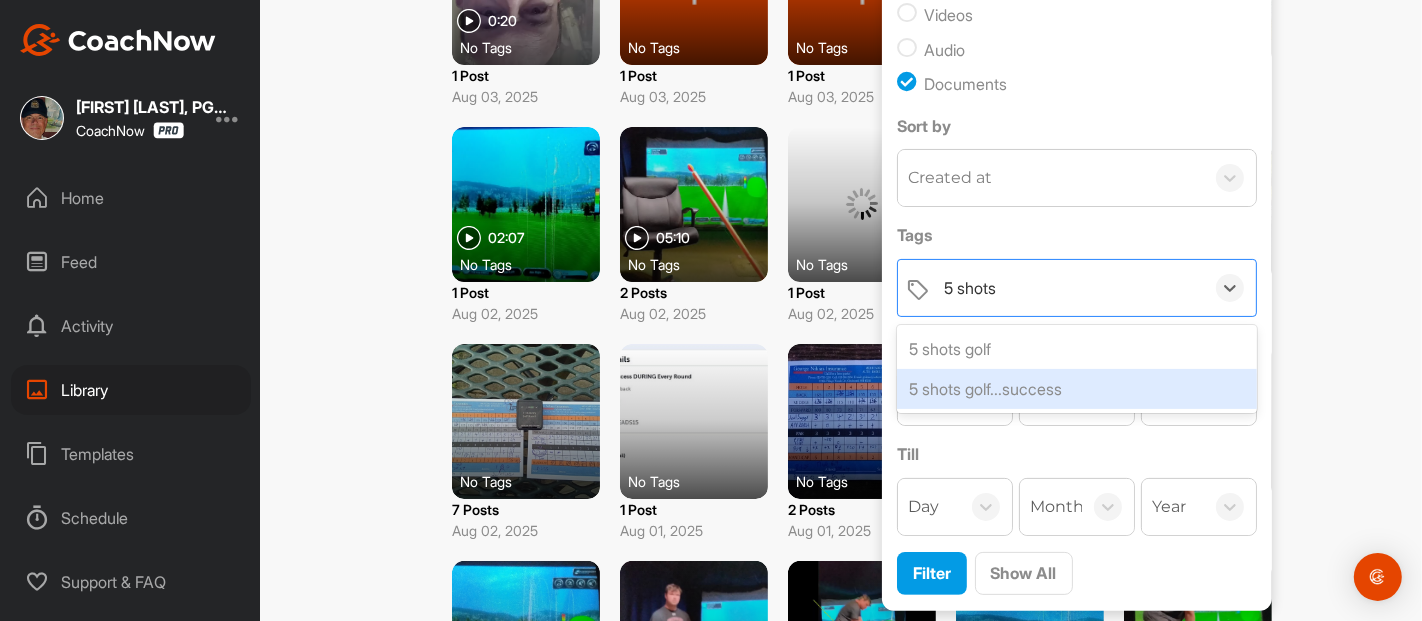click on "5 shots golf...success" at bounding box center (1077, 389) 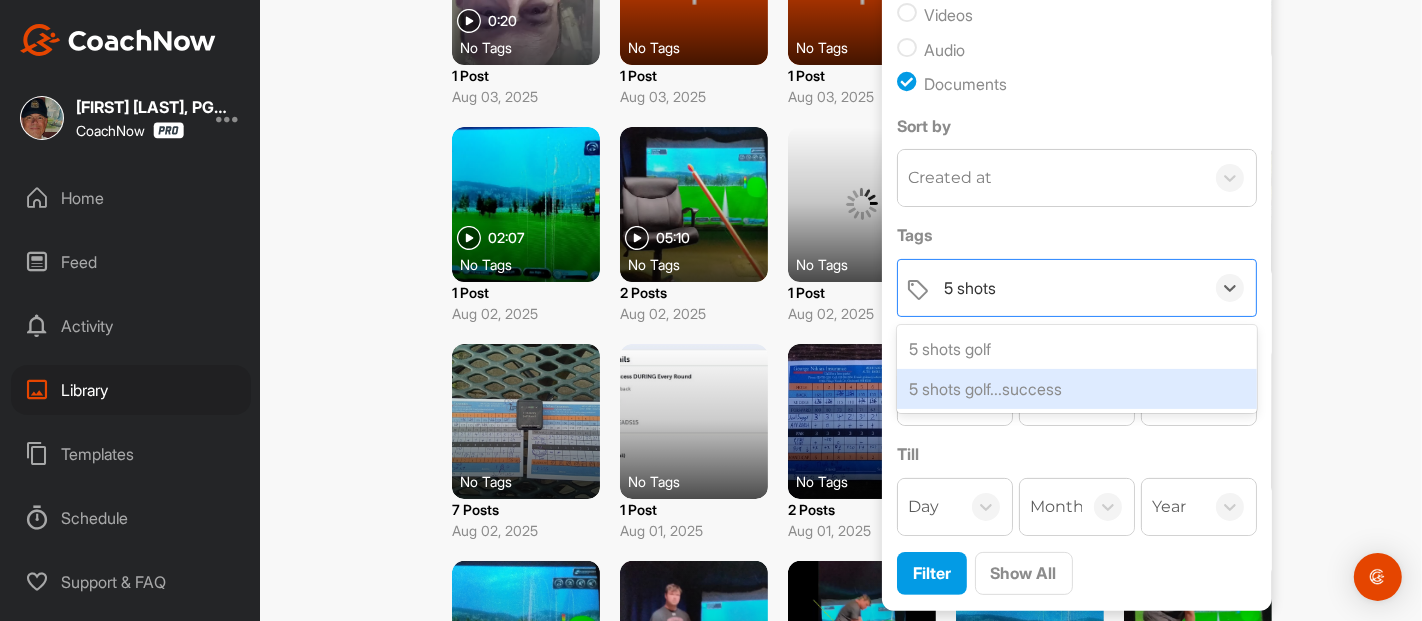 type 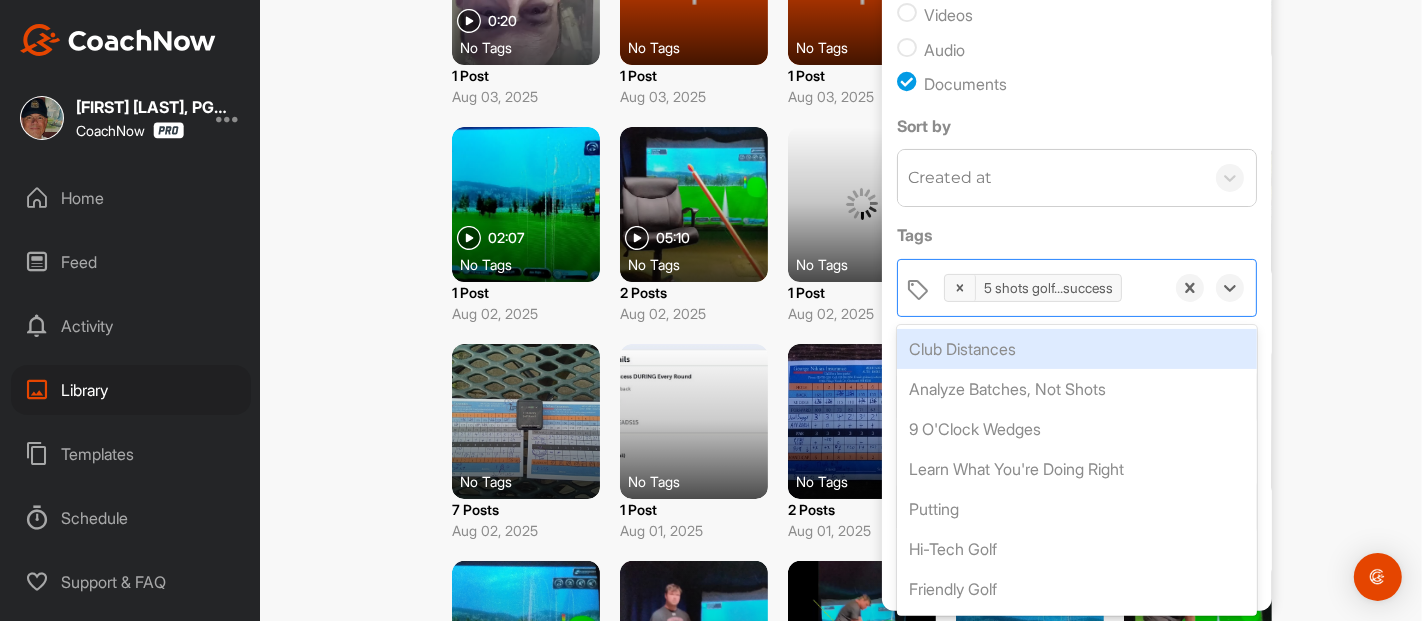 click on "option 5 shots golf...success, selected.    option Club Distances focused, 1 of 200. 199 results available. Use Up and Down to choose options, press Enter to select the currently focused option, press Escape to exit the menu, press Tab to select the option and exit the menu. 5 shots golf...success Club Distances Analyze Batches, Not Shots 9 O'Clock Wedges Learn What You're Doing Right Putting Hi-Tech Golf Friendly Golf A Gentlemens' Game 9-Ball Drill, DRIVE 9-Ball Drill, PUTT 9-Ball Drill, CHIP 9-Ball Drill, PITCH 9-Ball Drill, APPROACH 4 Categories-Of-Facts, DRAGNET Analogy Skillful-Target-Selection Cincinnati Golf 2-Second-Swing 45-Second-Shot 3 Things Create 'Big-Holes' Charity Golf K-vest 3D Learning Practice Smartly On-The-Course-With-Joel 5-Shots-Golf Golf History 30-Second-Pre-Swing-Routine Gentlemanly Golf GolfPsych, 8 Traits Hi-Tech Practice With Joel 15-Second-Post-Swing-Routine Cancer Analogy [FIRST]?" at bounding box center [862, 310] 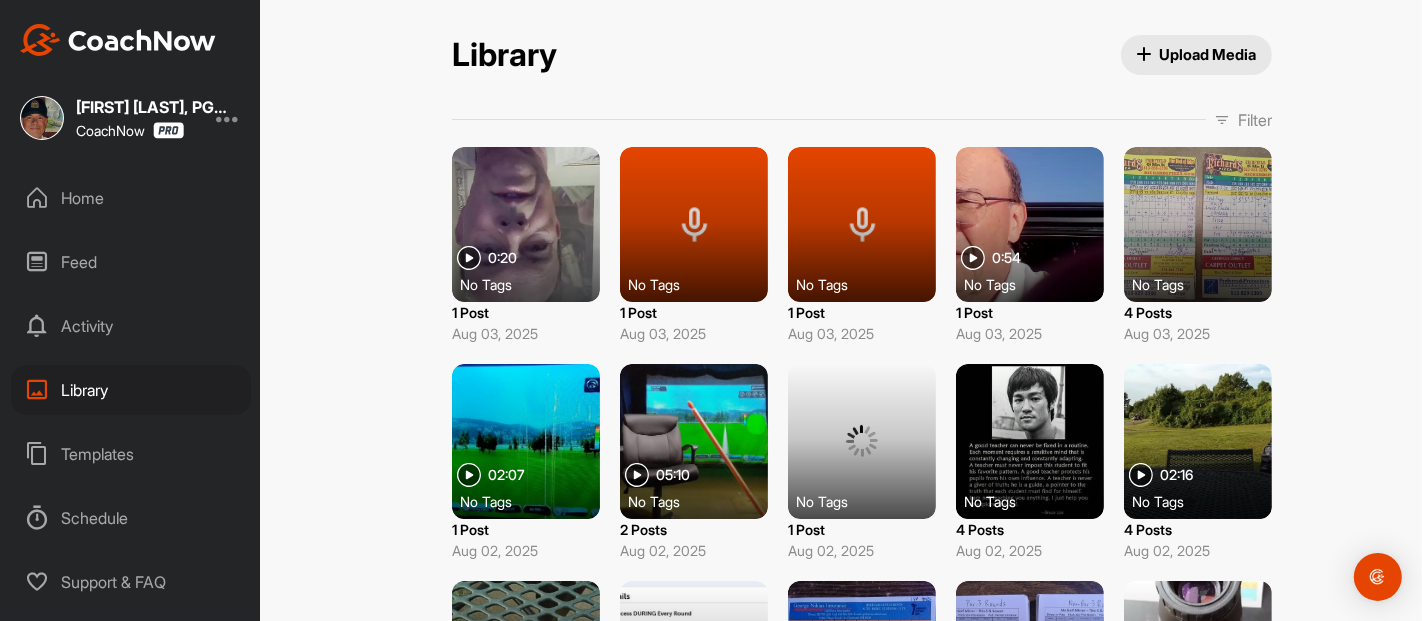 scroll, scrollTop: 0, scrollLeft: 0, axis: both 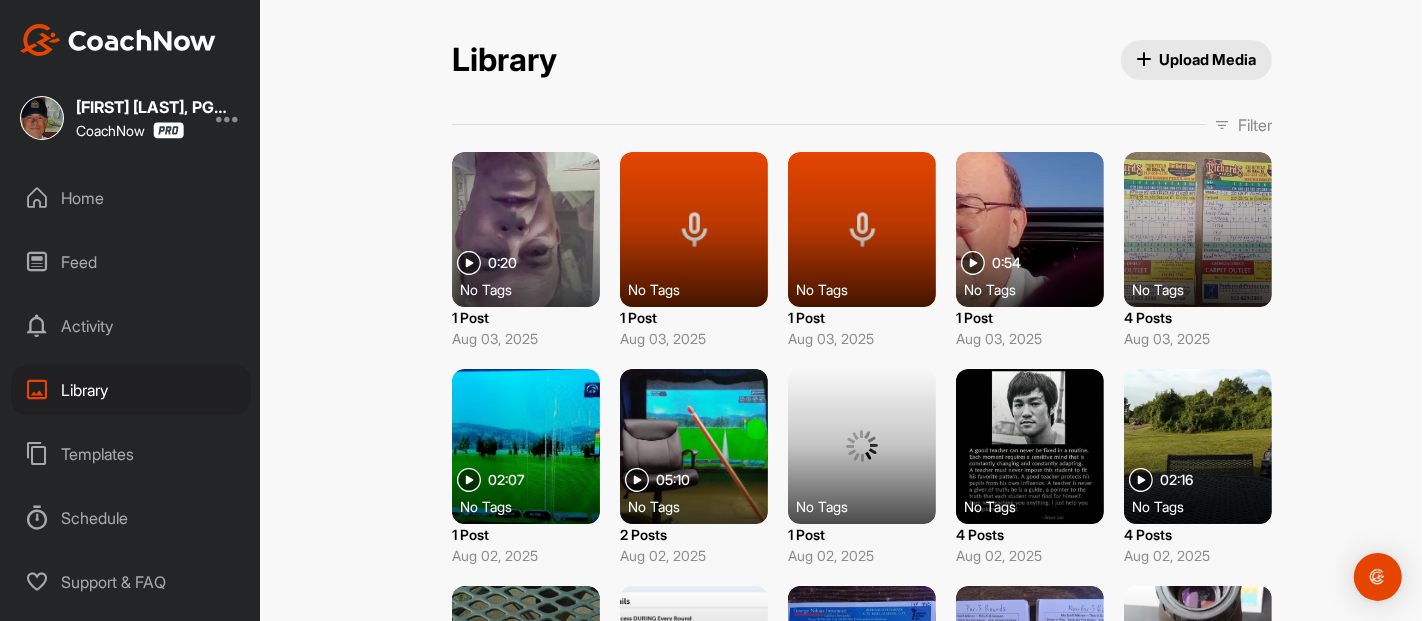 click at bounding box center [1222, 125] 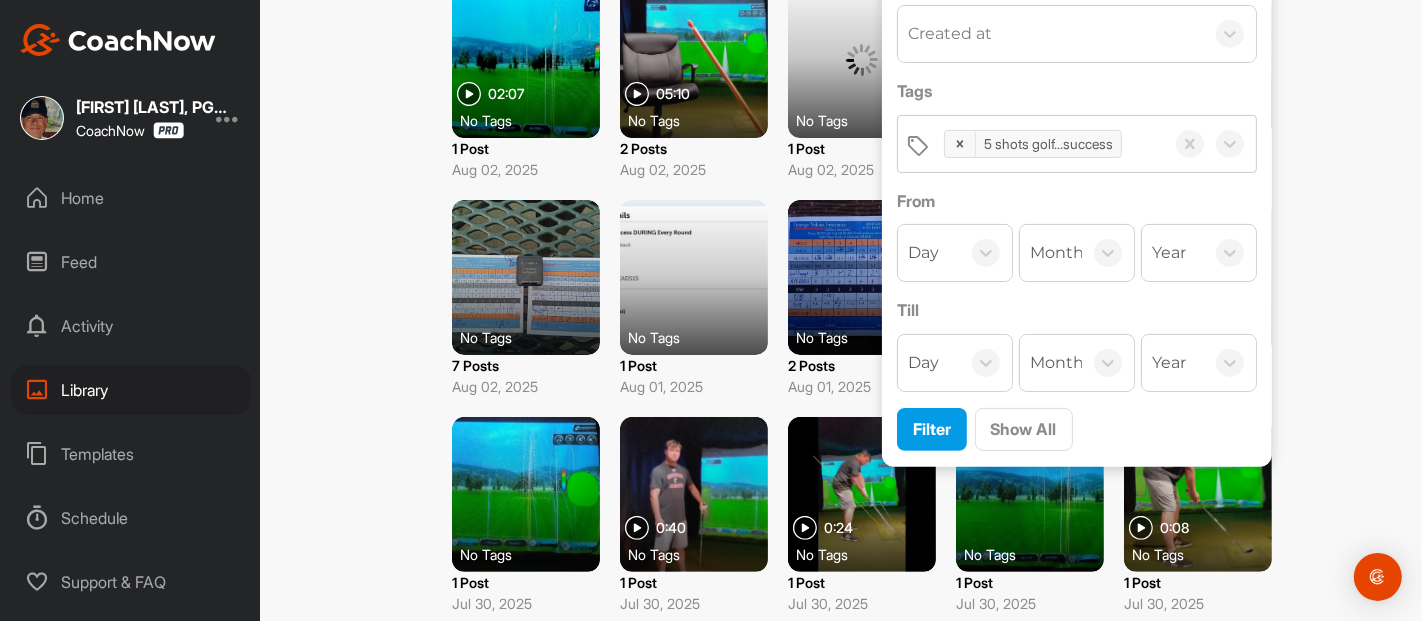 scroll, scrollTop: 445, scrollLeft: 0, axis: vertical 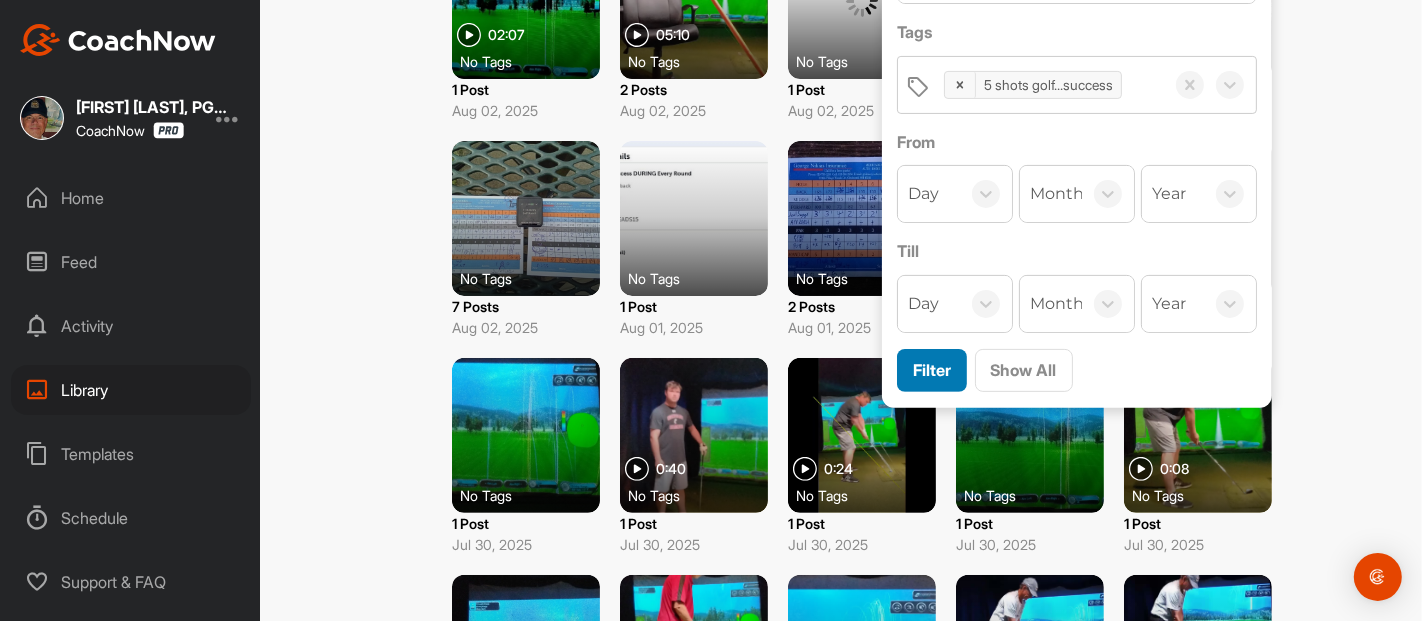 click on "Filter" at bounding box center [932, 370] 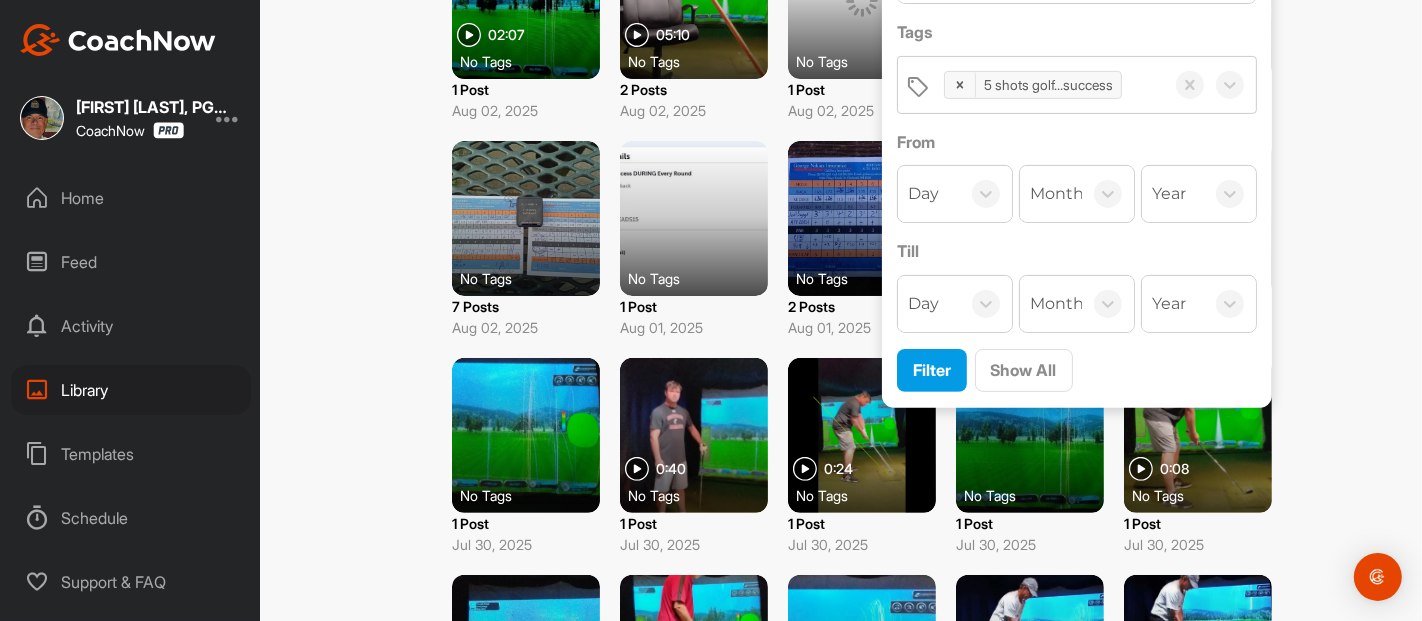 scroll, scrollTop: 0, scrollLeft: 0, axis: both 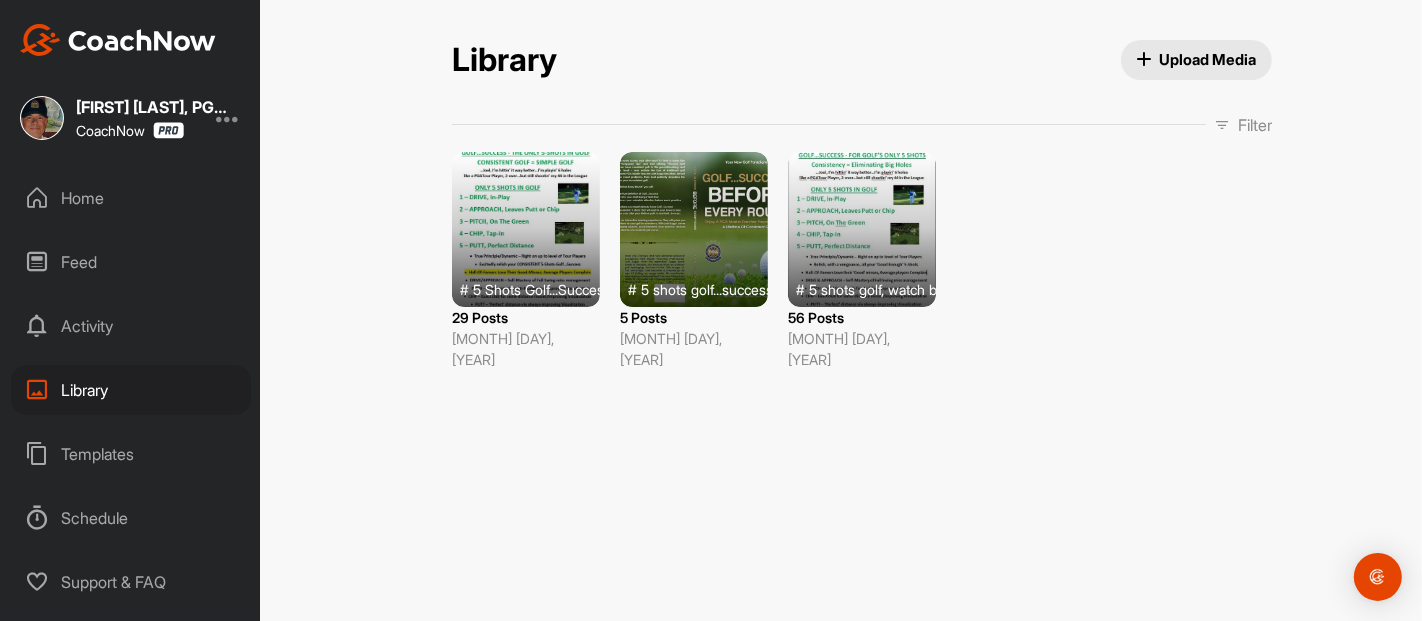 click at bounding box center [526, 229] 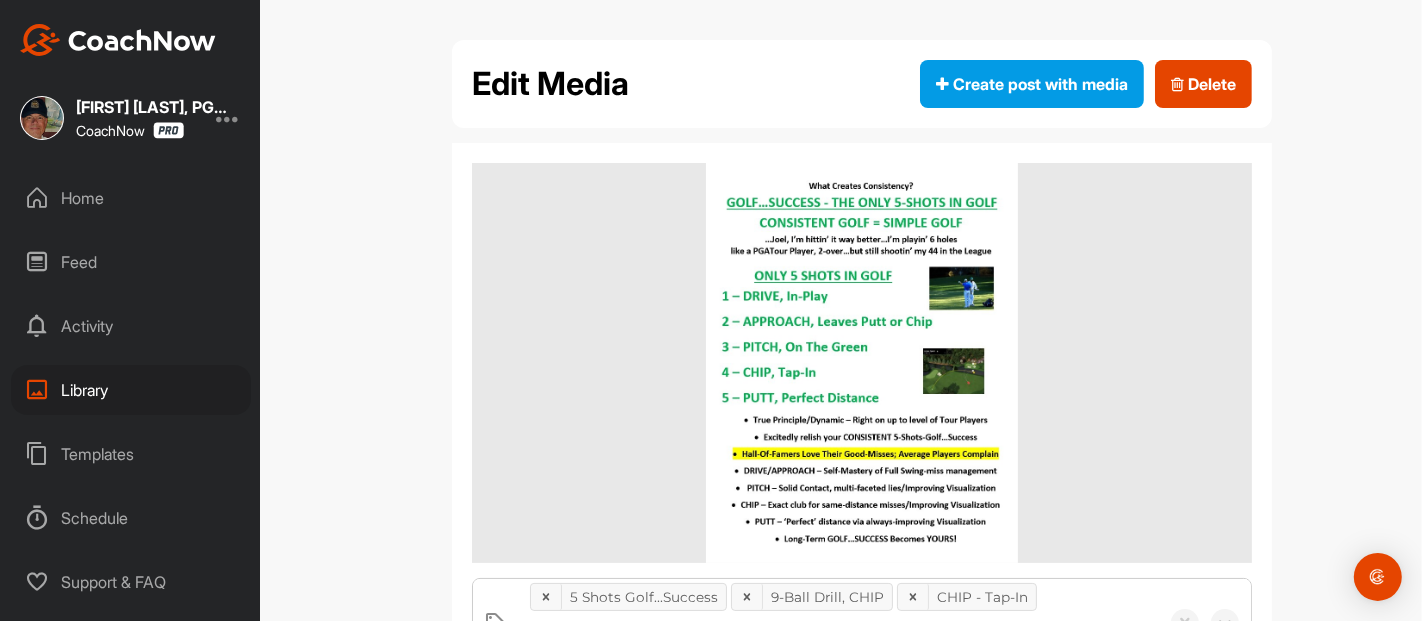 click at bounding box center (862, 363) 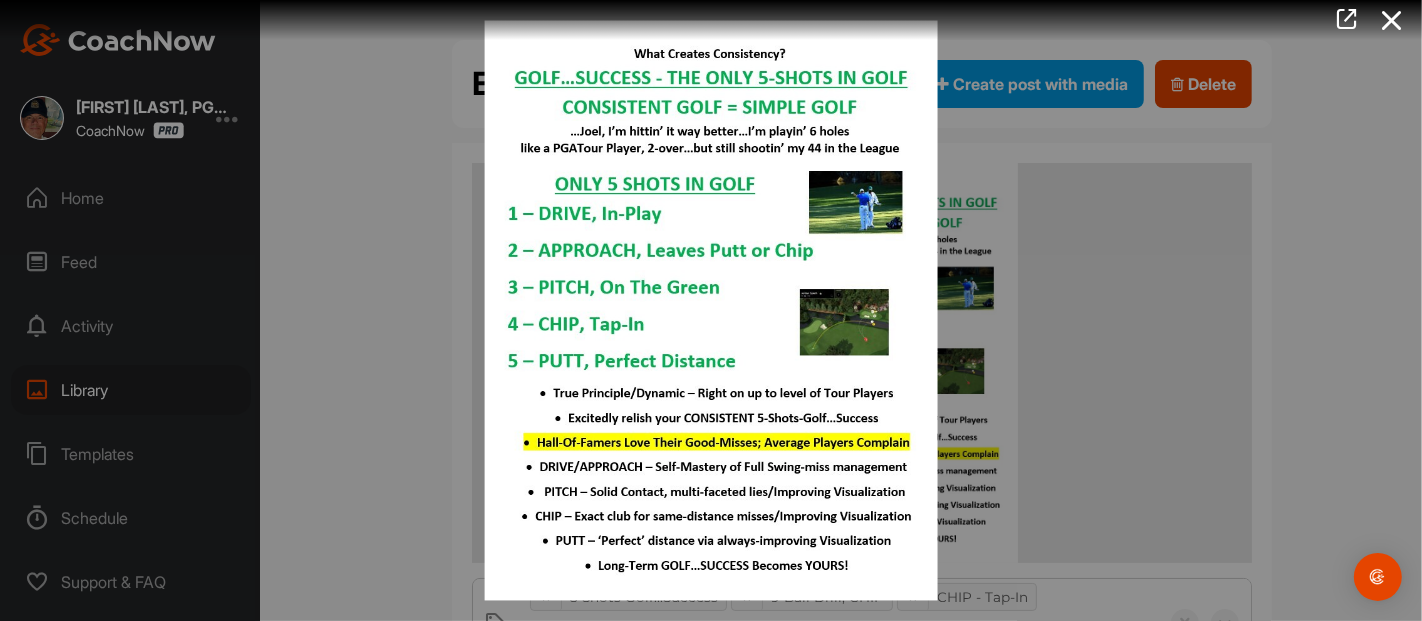 click at bounding box center [1392, 20] 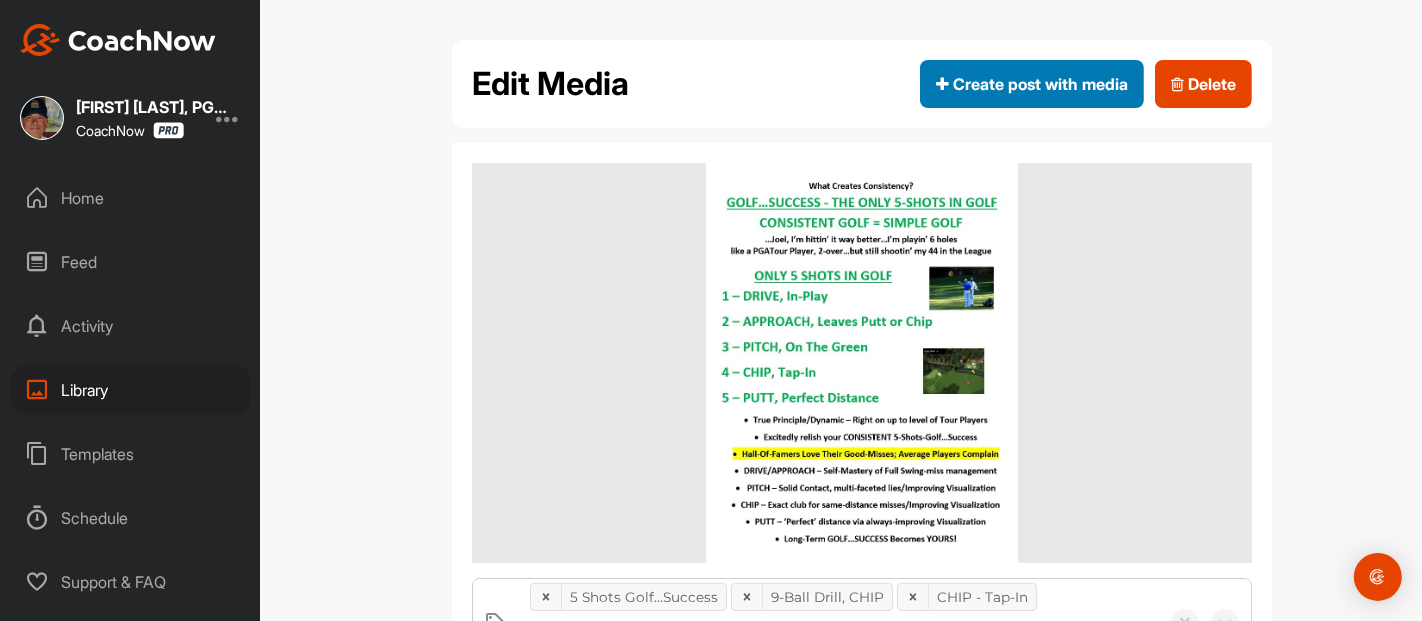 click on "Create post with media" at bounding box center (1032, 84) 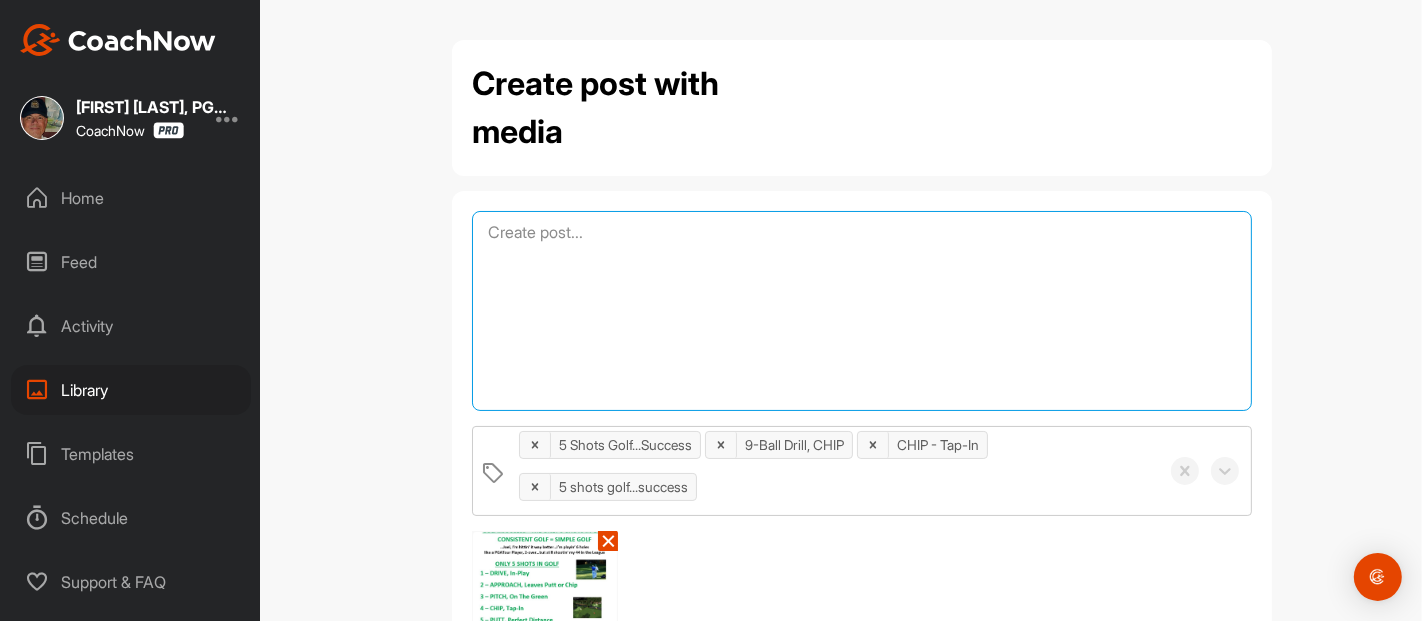 click at bounding box center (862, 311) 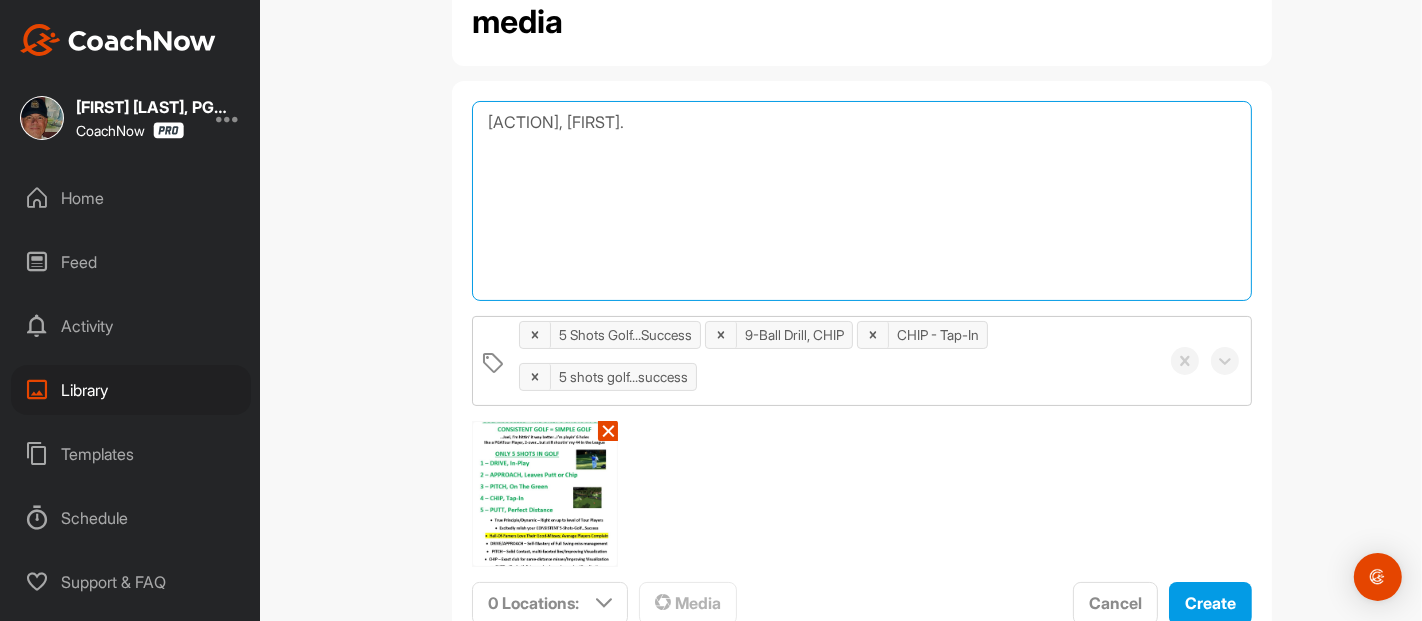 scroll, scrollTop: 144, scrollLeft: 0, axis: vertical 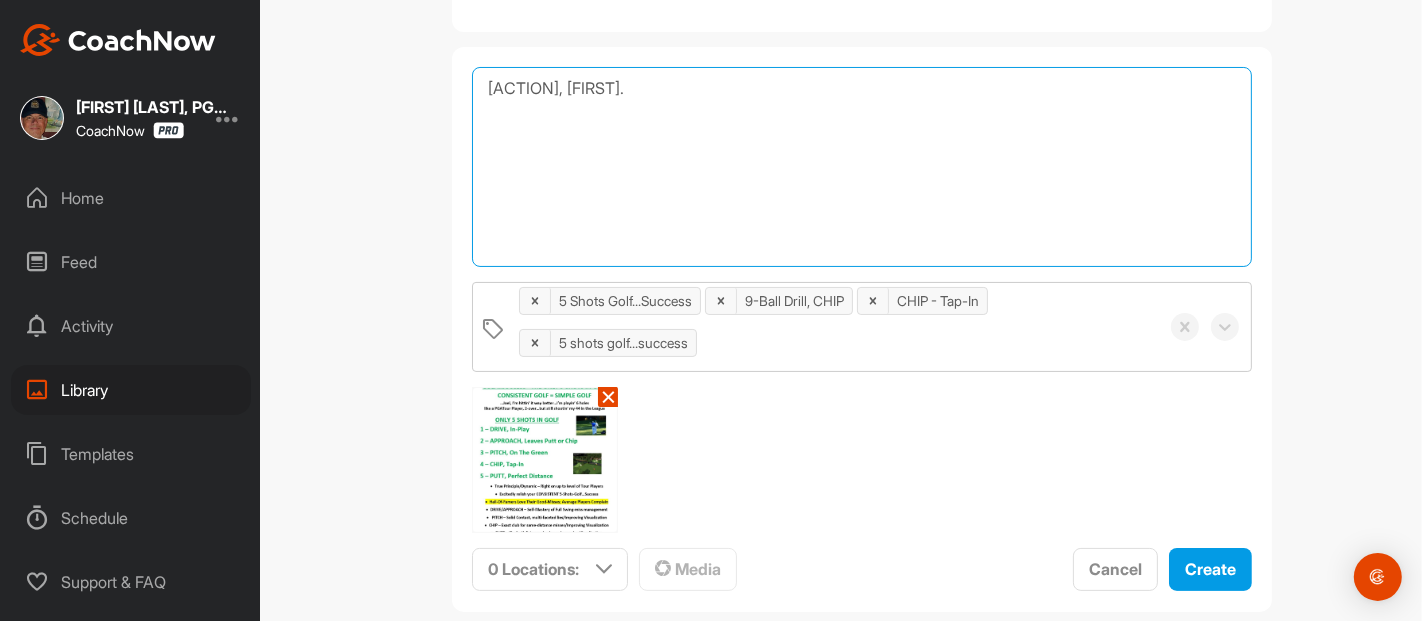 type on "[ACTION], [FIRST]." 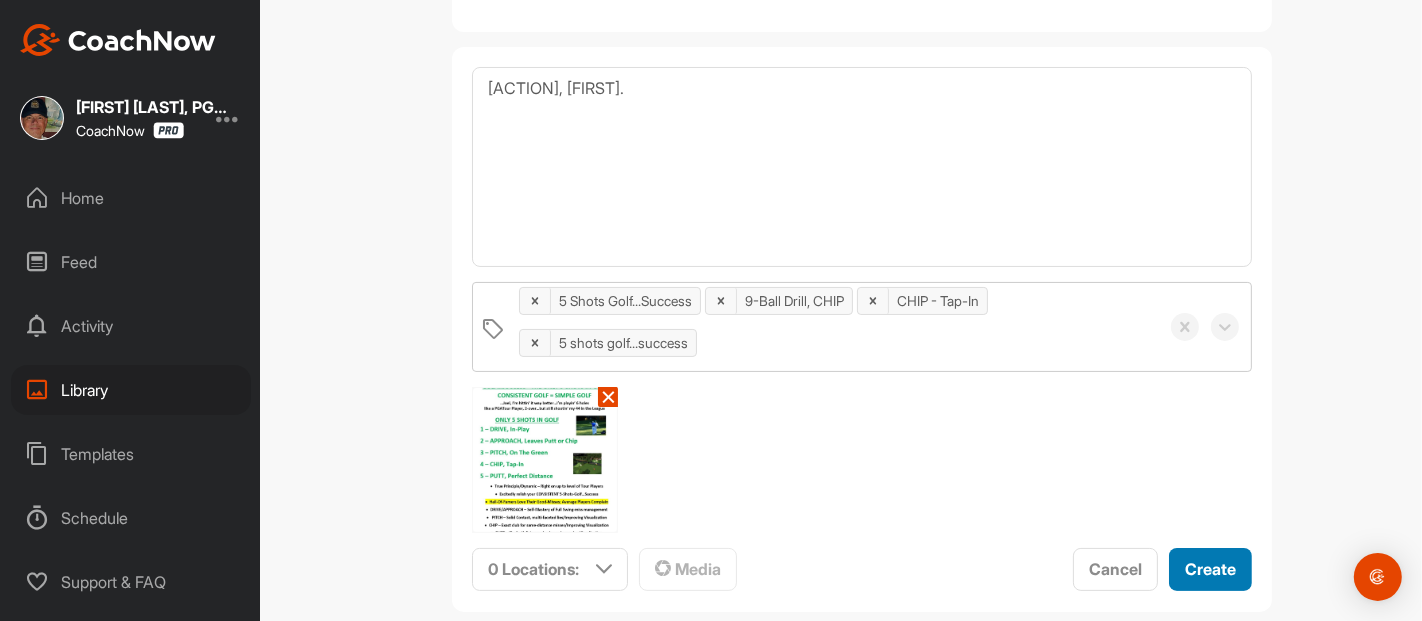 click on "Create" at bounding box center (1210, 569) 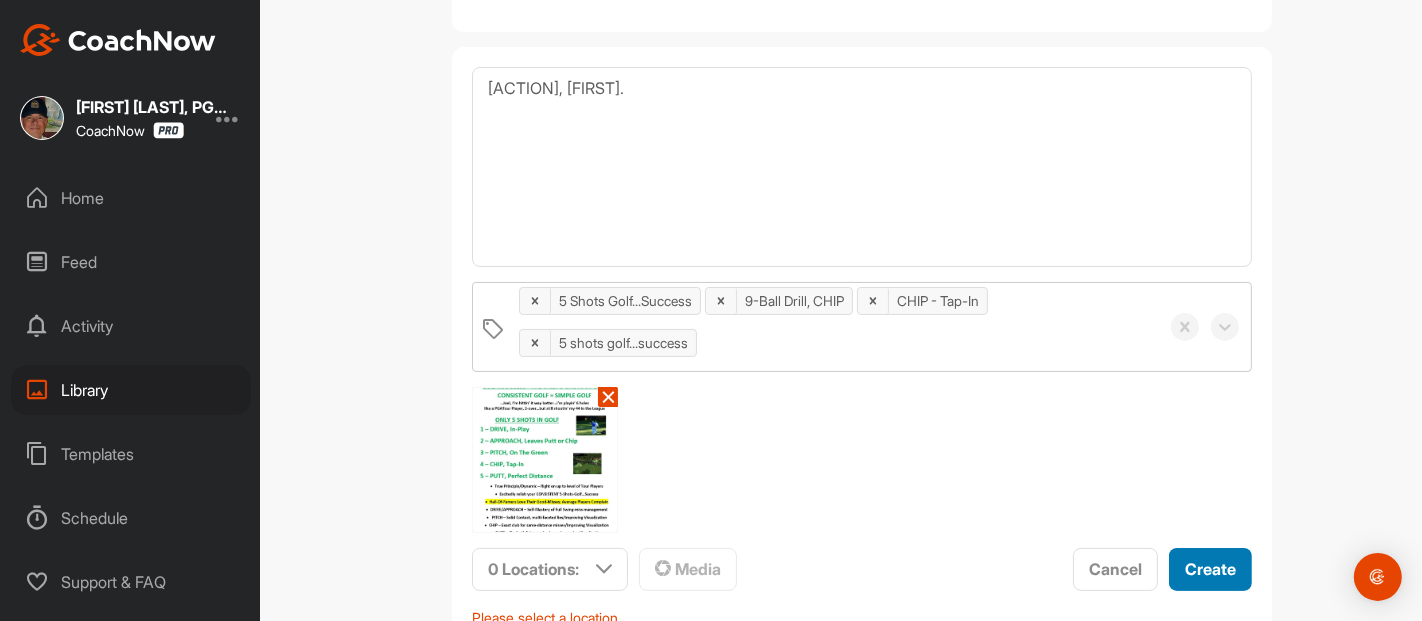 scroll, scrollTop: 214, scrollLeft: 0, axis: vertical 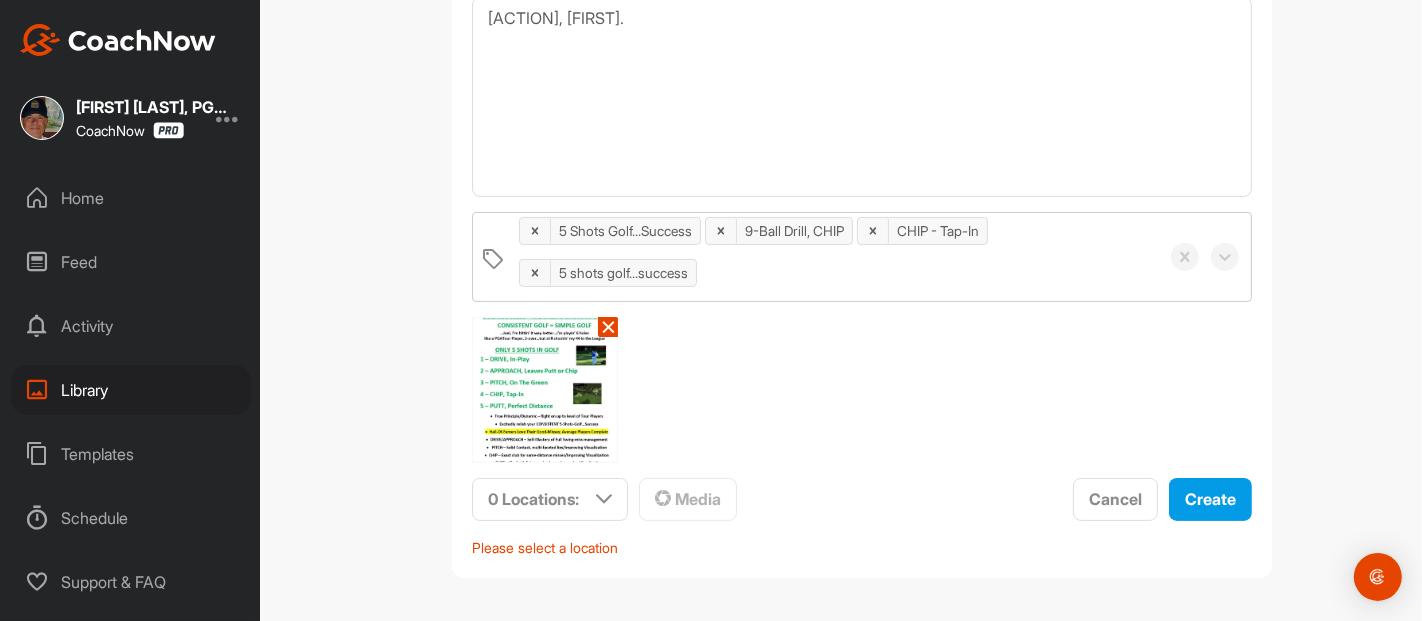 click at bounding box center (604, 499) 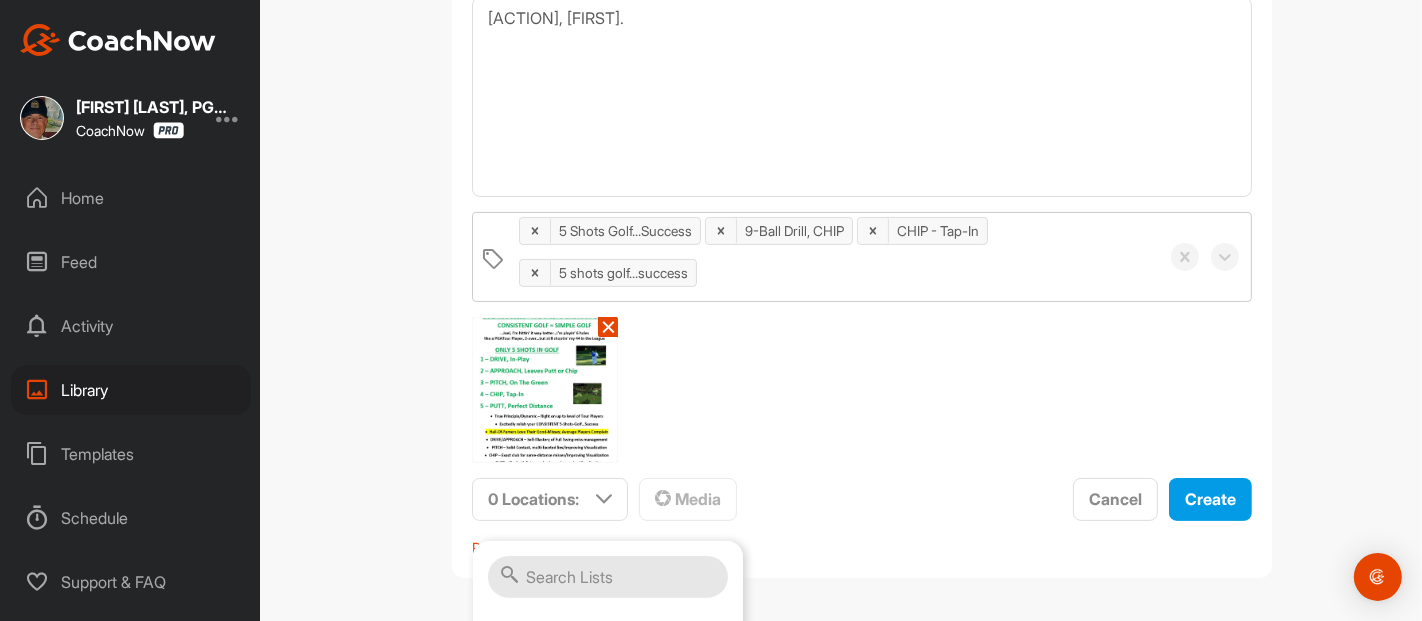 click at bounding box center [608, 577] 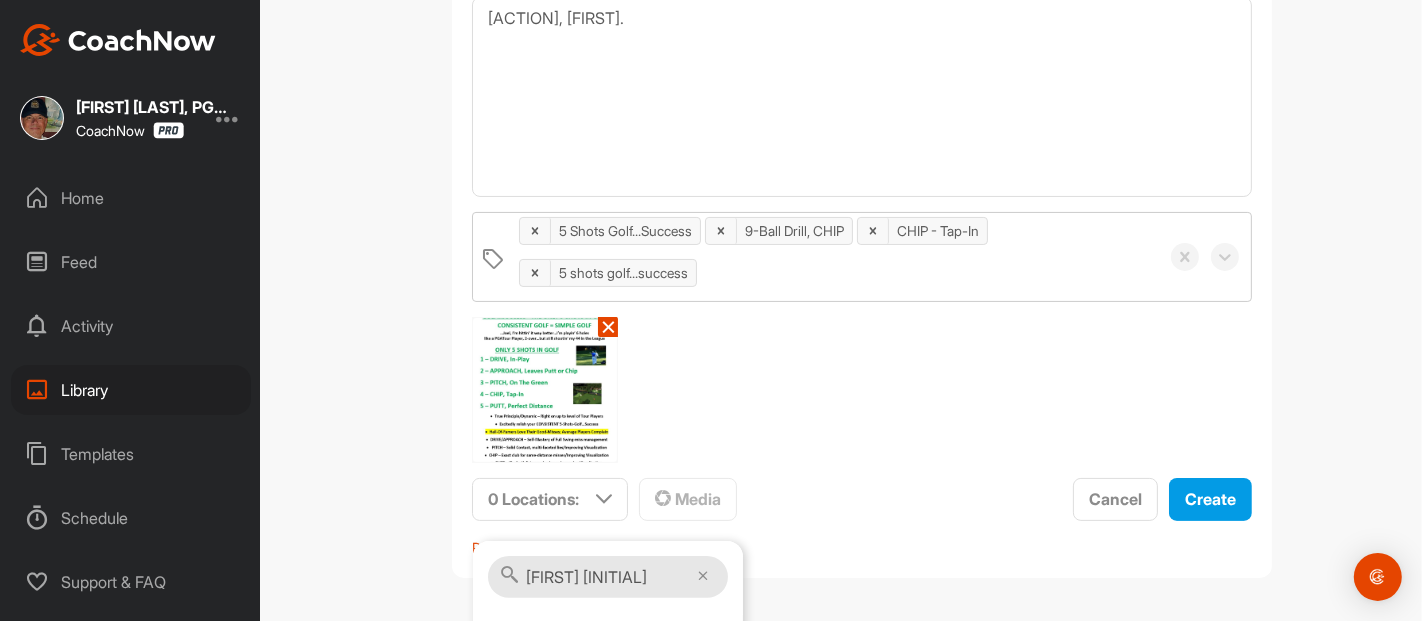 scroll, scrollTop: 336, scrollLeft: 0, axis: vertical 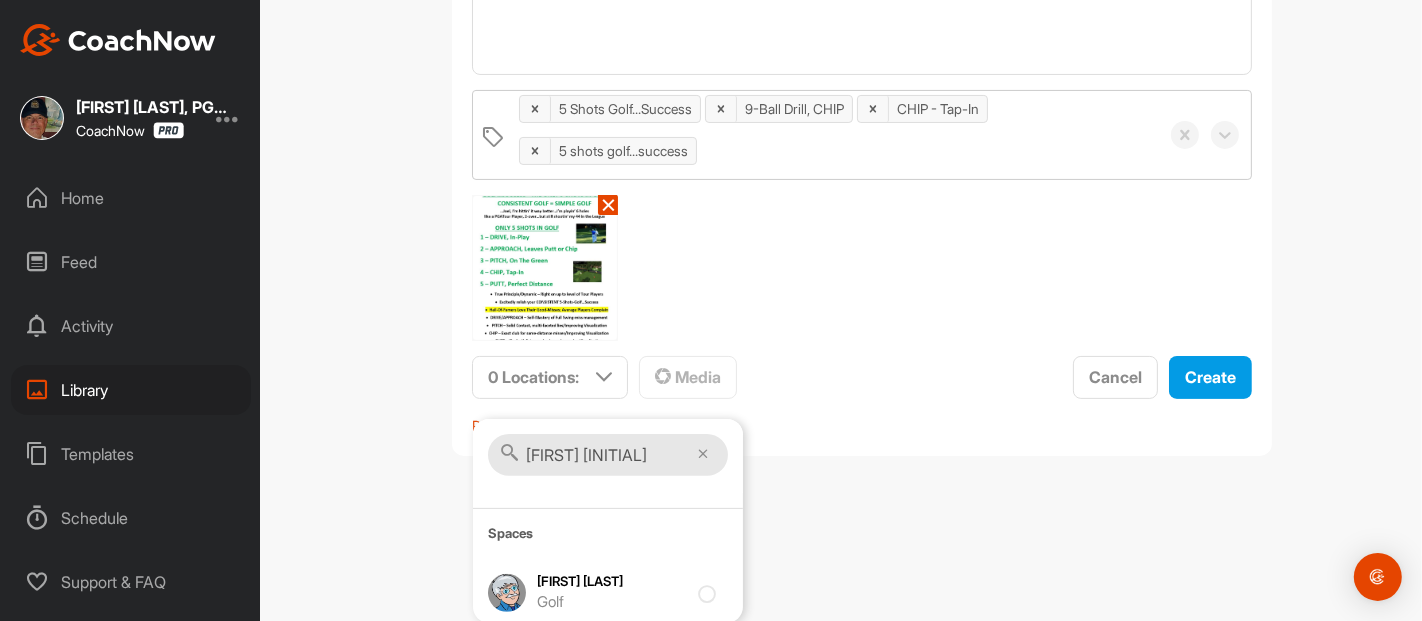 type on "[FIRST] [INITIAL]" 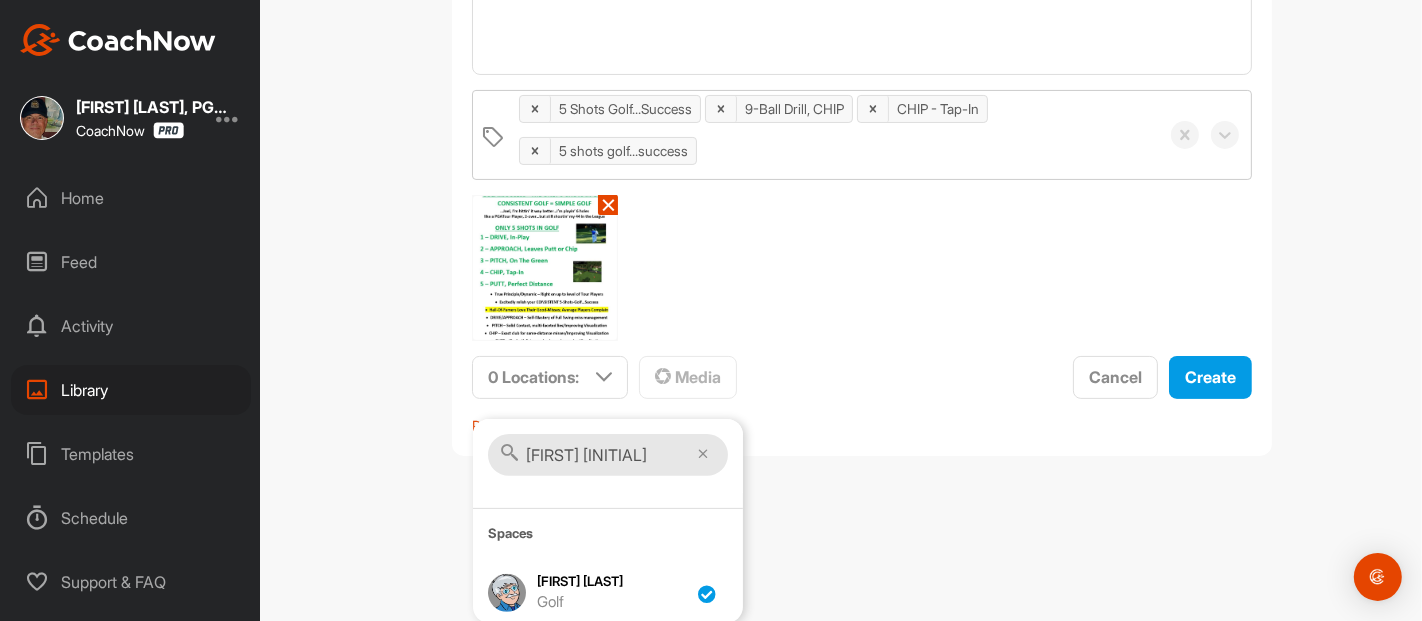 checkbox on "true" 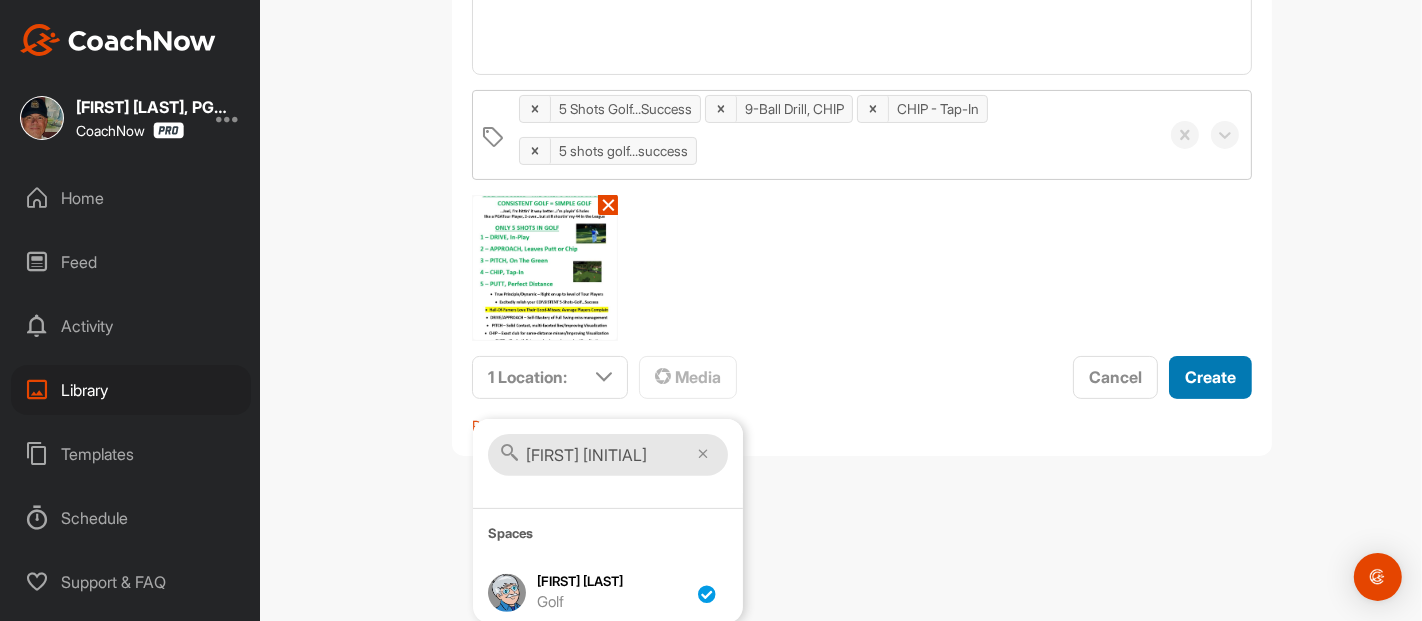 click on "Create" at bounding box center (1210, 377) 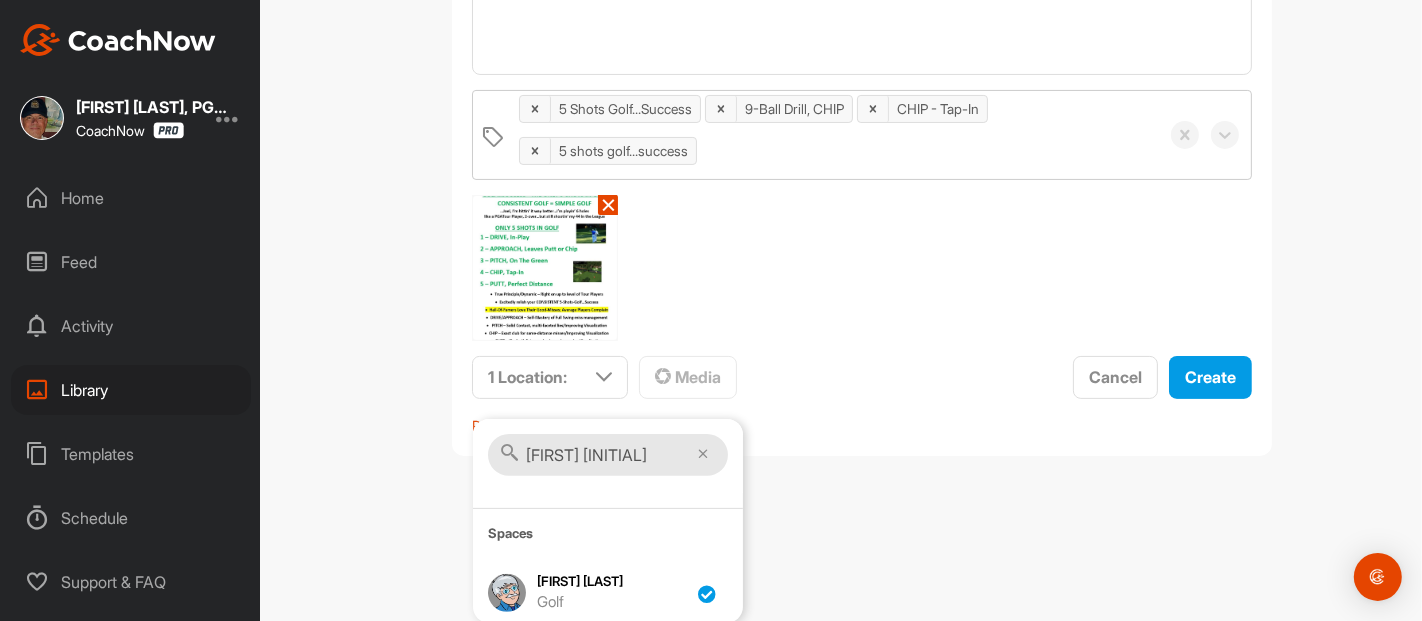 type 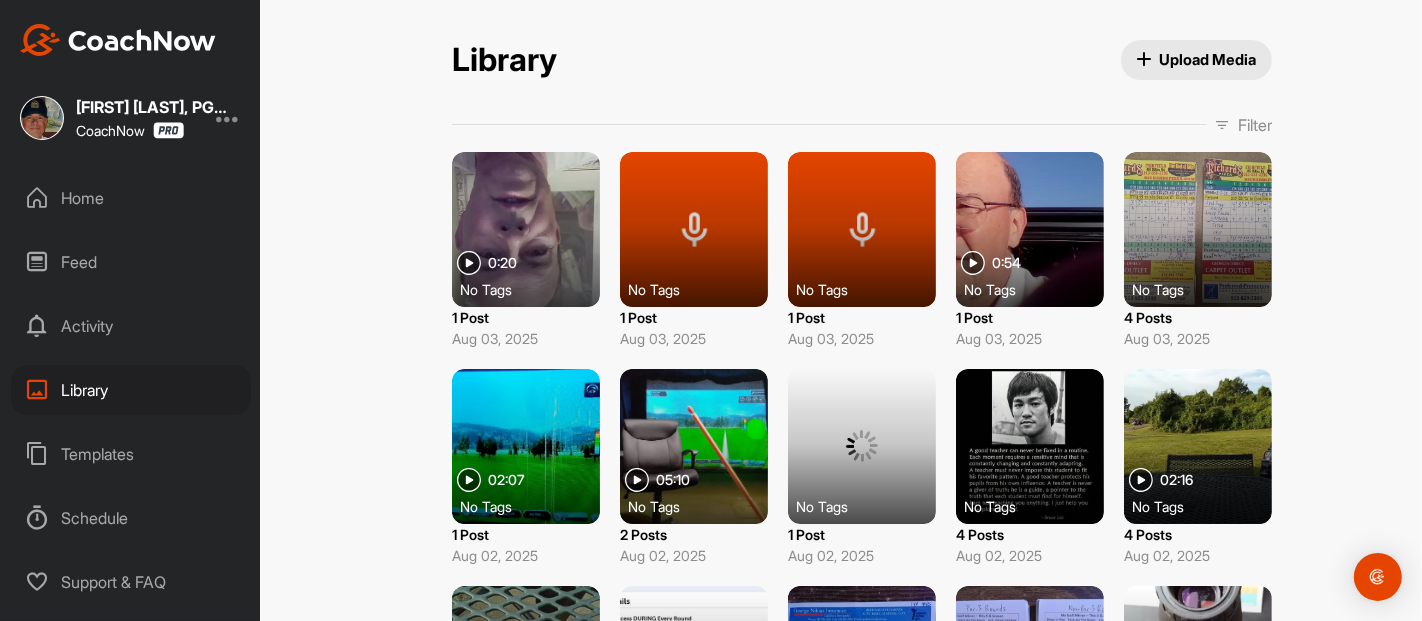 click on "Feed" at bounding box center (131, 262) 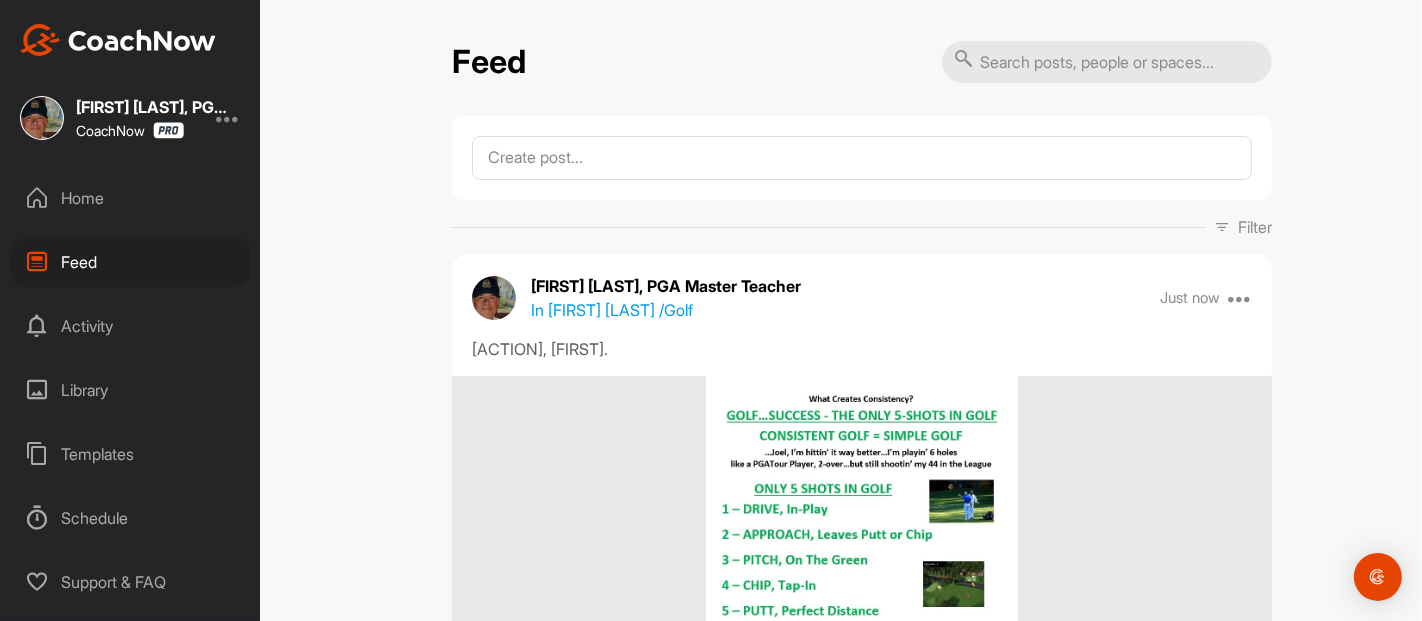 click on "AC AJ Cooper [EMAIL] AC AJ Cooper [EMAIL] AM [FIRST] [LAST] [EMAIL] AC [FIRST] [LAST] [EMAIL] AL [FIRST] [LAST] [EMAIL] AK [FIRST] [LAST] [EMAIL] AL [FIRST] [LAST] [EMAIL] AB [FIRST] [LAST] [EMAIL] [FIRST] [LAST] [EMAIL] AC [FIRST] [LAST] [EMAIL] AC [FIRST] [LAST] [EMAIL] AG [FIRST] [LAST] [EMAIL] [FIRST] [LAST] [EMAIL] [FIRST] [LAST] [EMAIL] [FIRST] [LAST] [EMAIL] AB [FIRST] [LAST] [EMAIL] [FIRST] [LAST] [EMAIL] [FIRST] [LAST] [EMAIL] AV [FIRST] [LAST] [EMAIL] AF [FIRST] [LAST] [EMAIL] AC [FIRST] [LAST] [EMAIL] AT [FIRST] [LAST] AT BB BH" at bounding box center [862, 310] 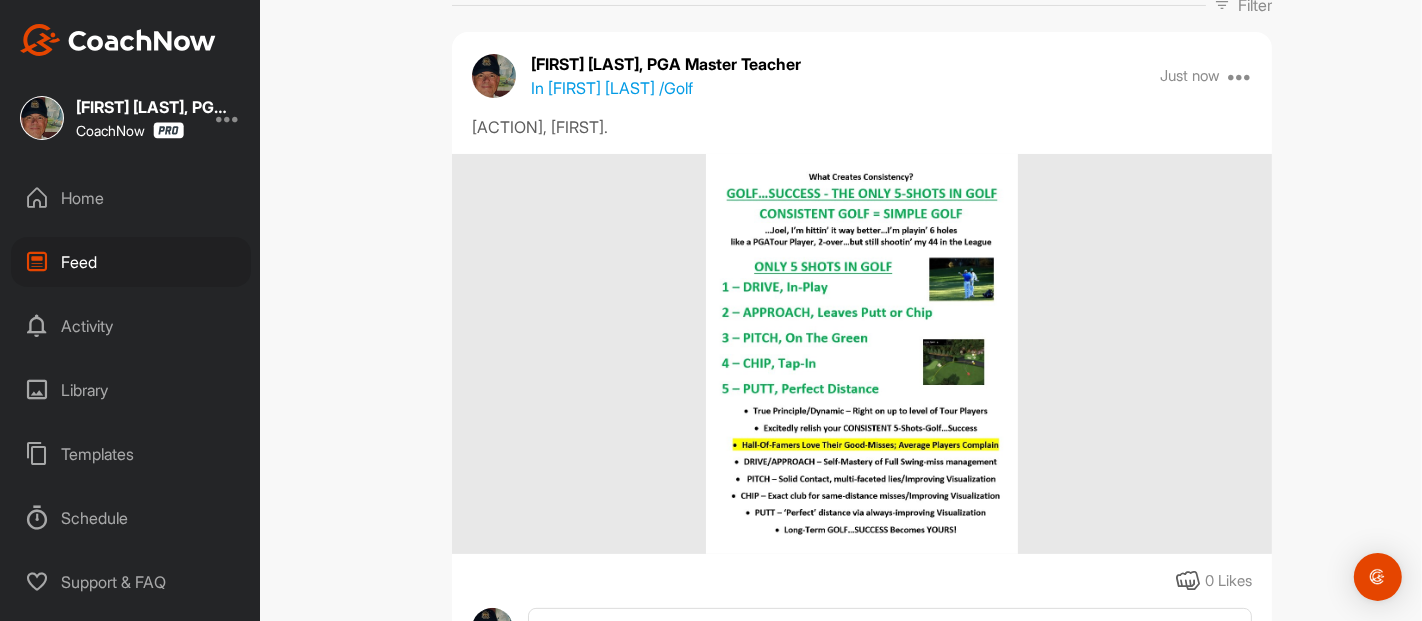 scroll, scrollTop: 266, scrollLeft: 0, axis: vertical 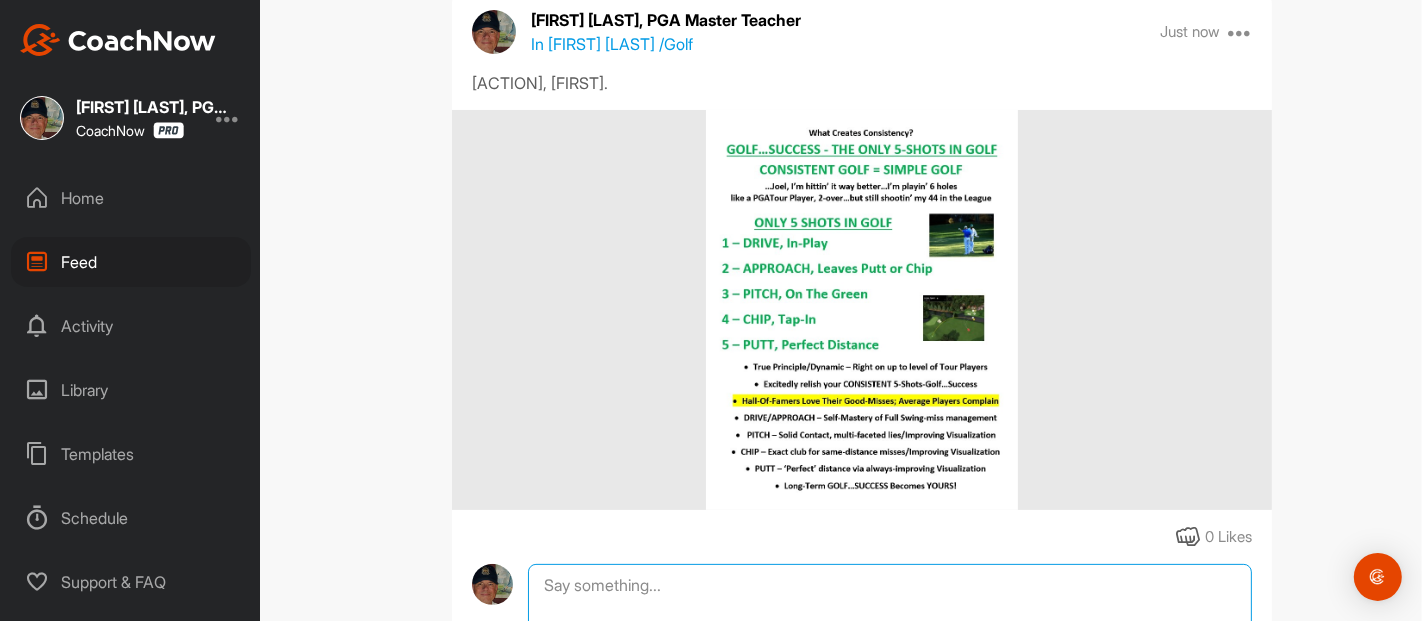 click at bounding box center (890, 664) 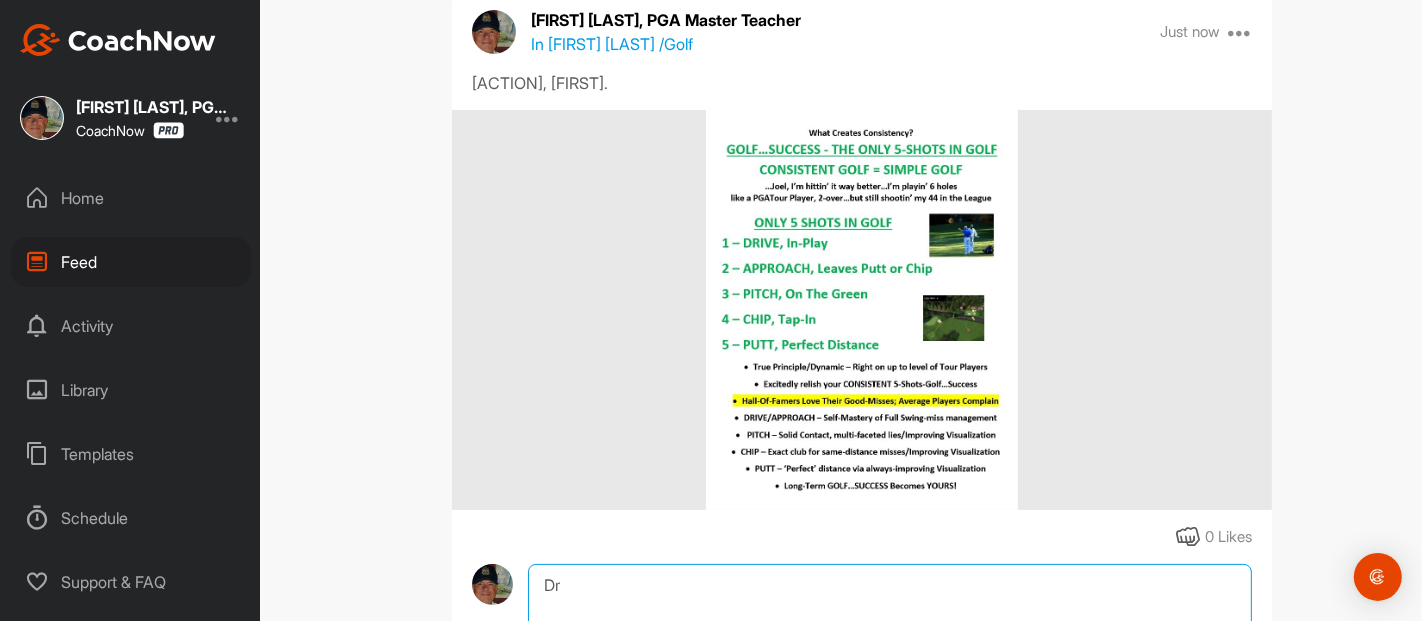 type on "D" 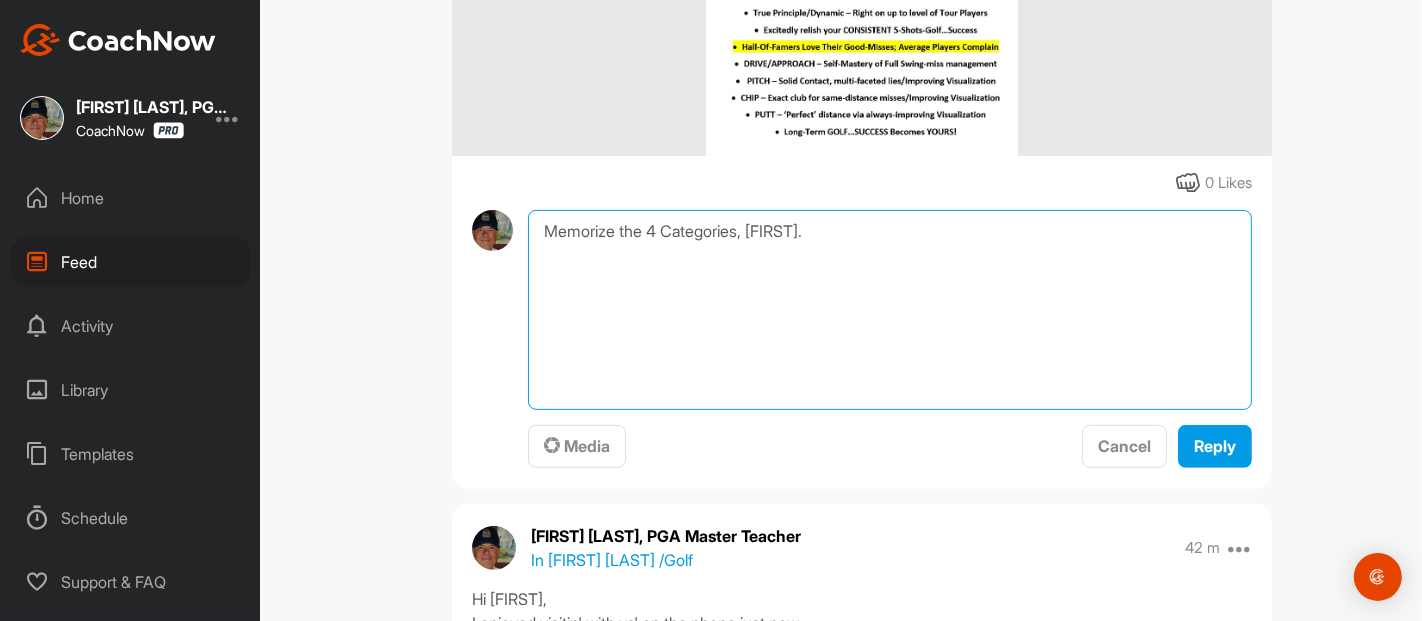 scroll, scrollTop: 642, scrollLeft: 0, axis: vertical 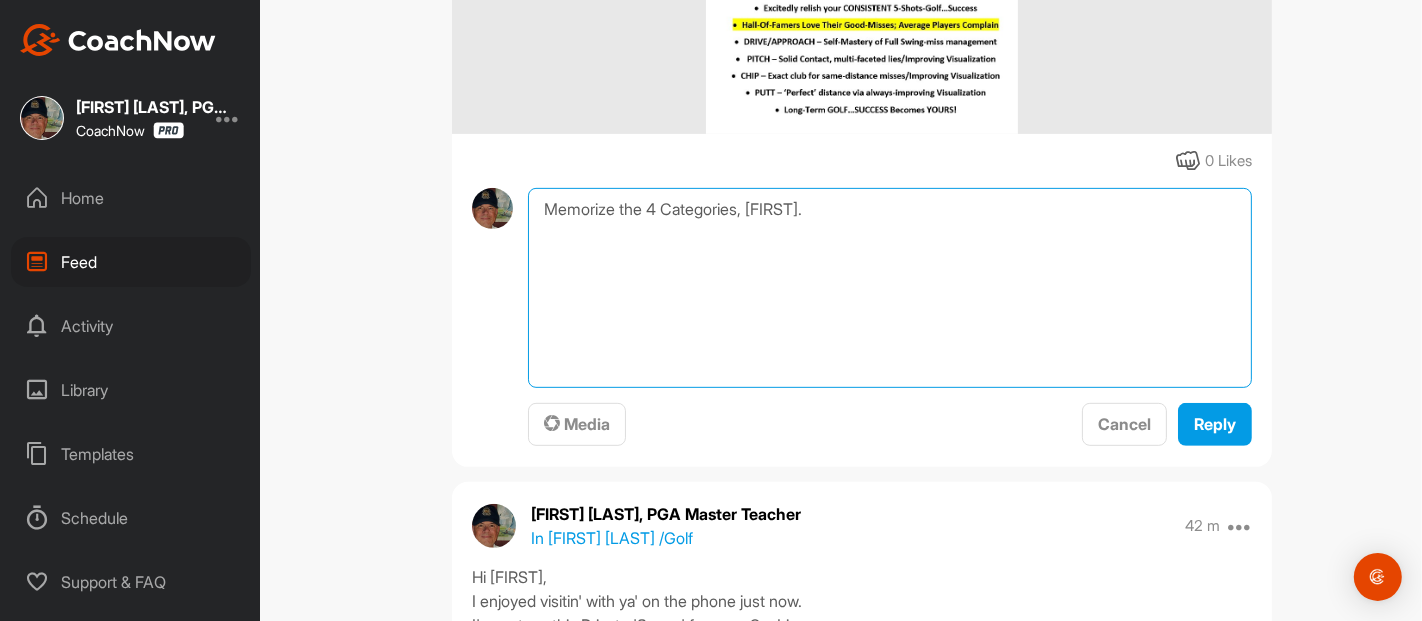 type on "Memorize the 4 Categories, [FIRST]." 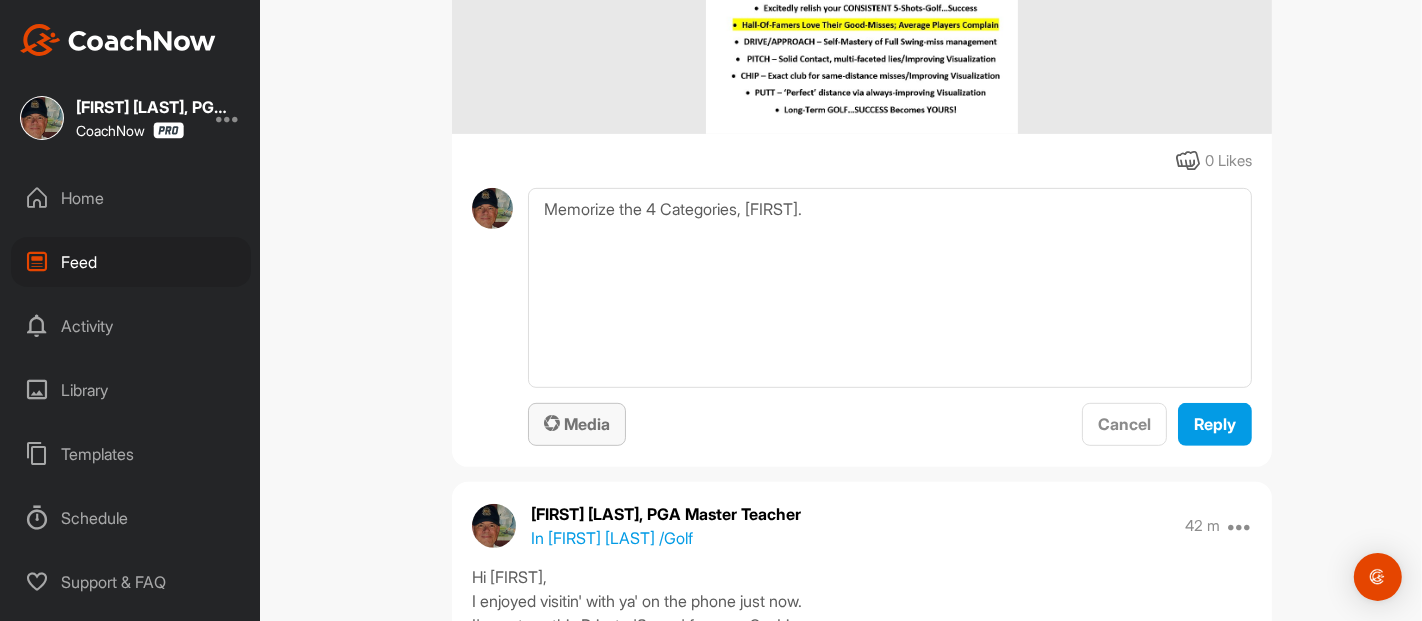 click on "Media" at bounding box center (577, 424) 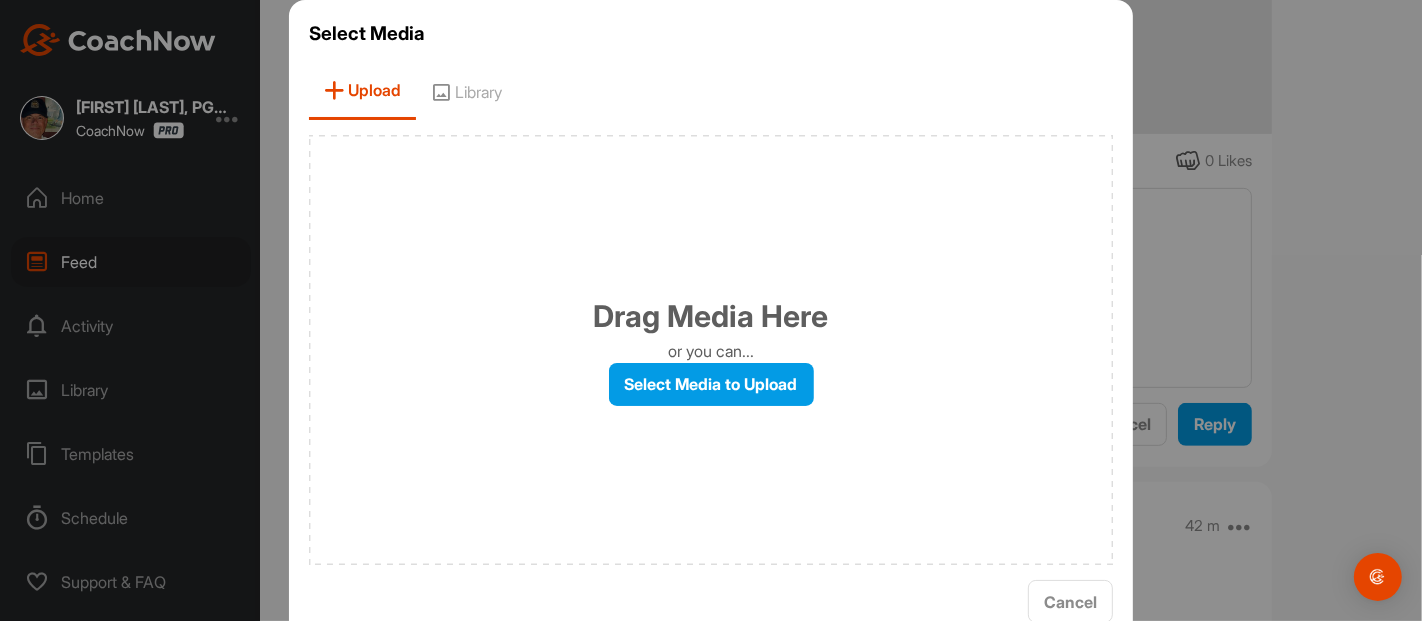 click on "Library" at bounding box center [466, 91] 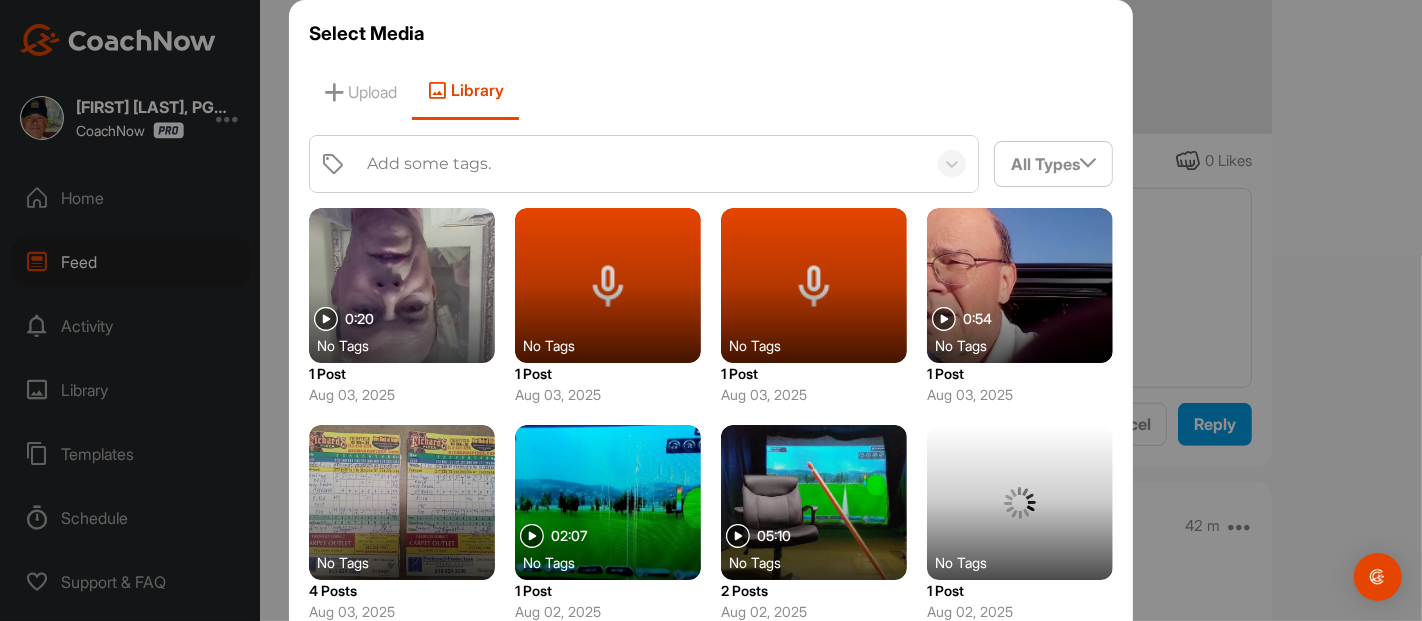 click on "Add some tags." at bounding box center [429, 164] 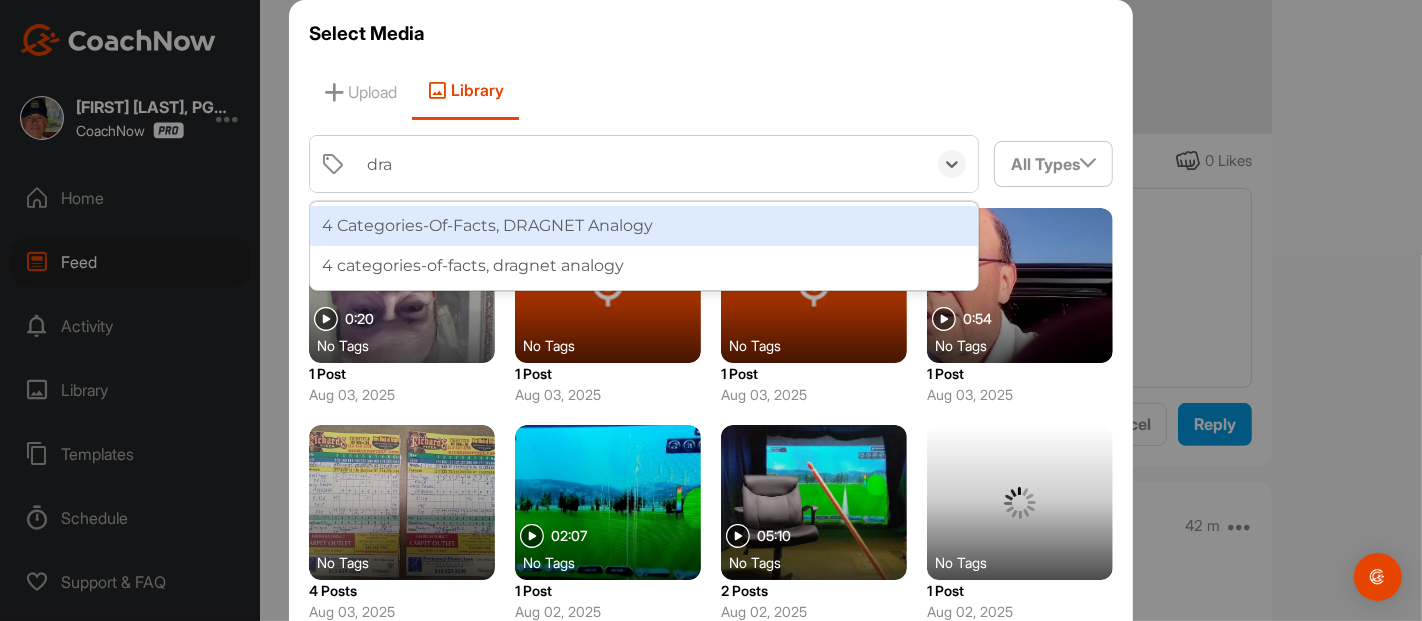 type on "drag" 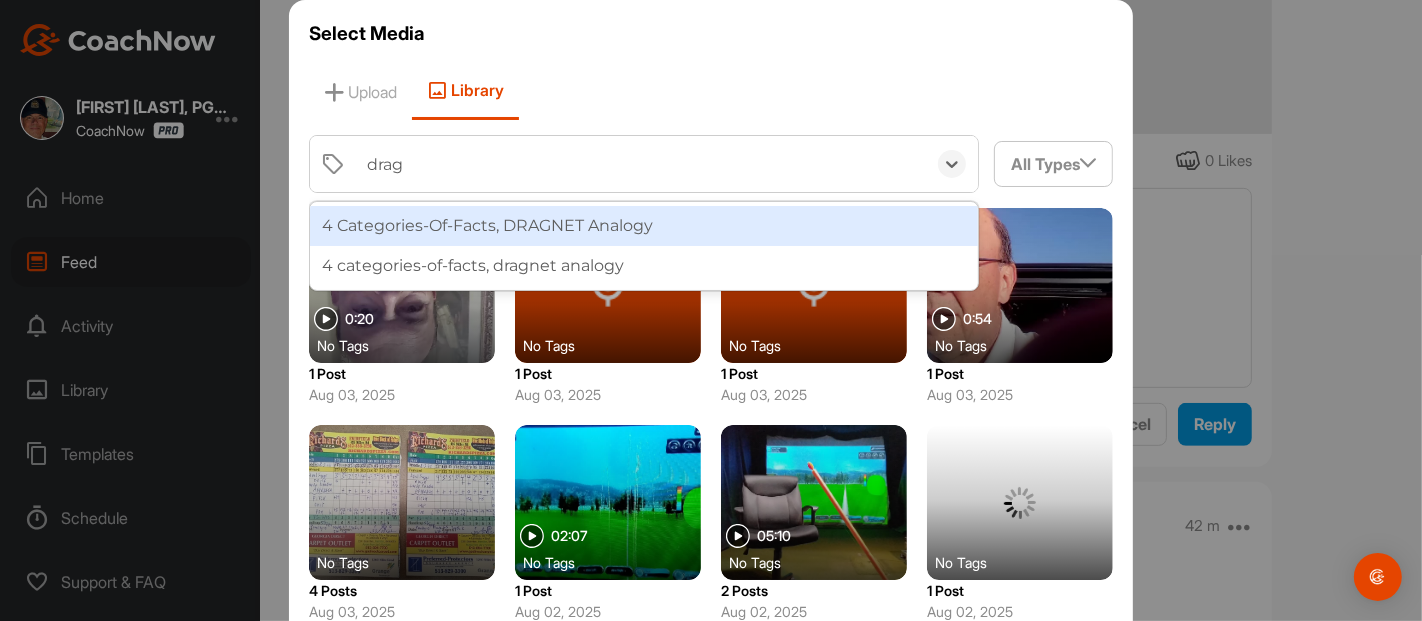 click on "4 Categories-Of-Facts, DRAGNET Analogy" at bounding box center [644, 226] 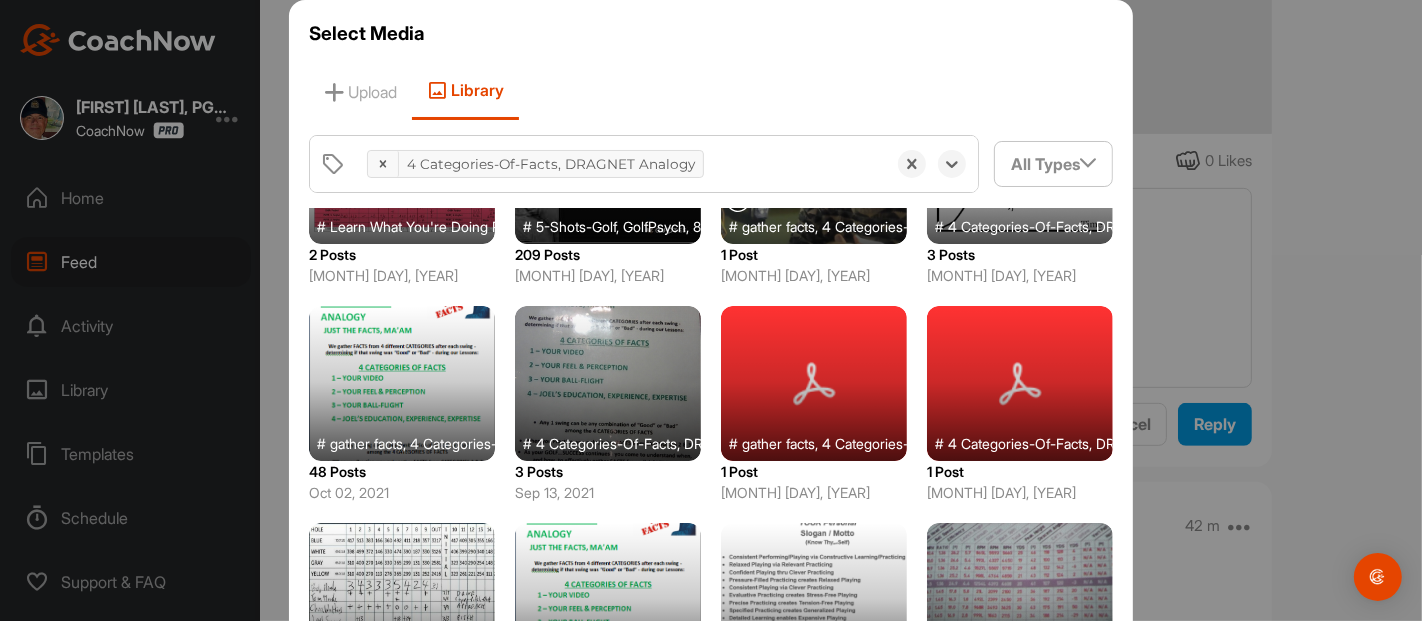 scroll, scrollTop: 135, scrollLeft: 0, axis: vertical 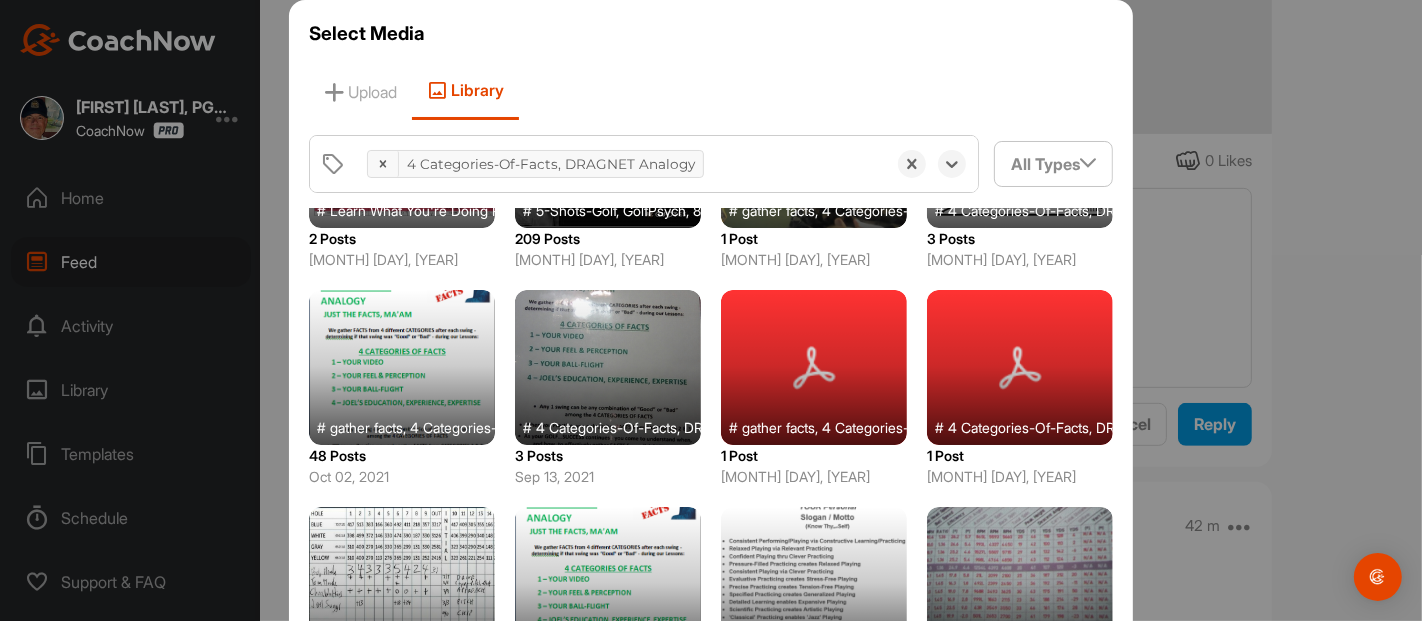 click at bounding box center (402, 367) 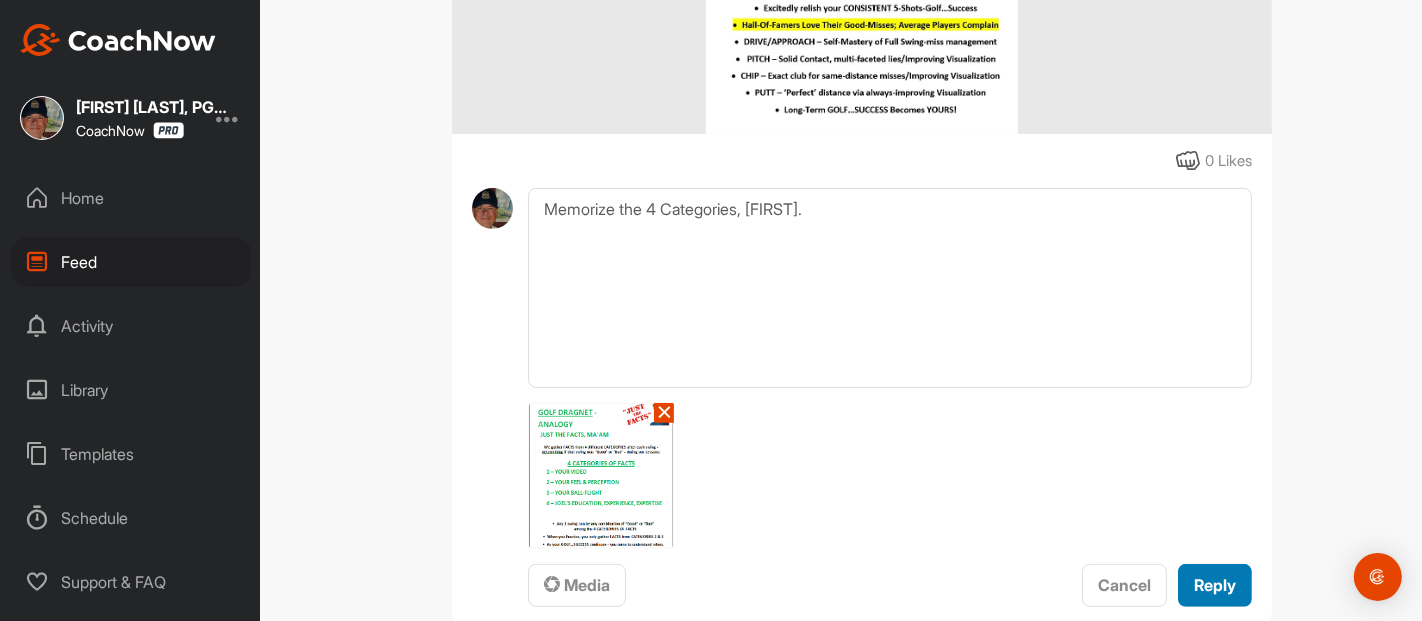 click on "Reply" at bounding box center (1215, 585) 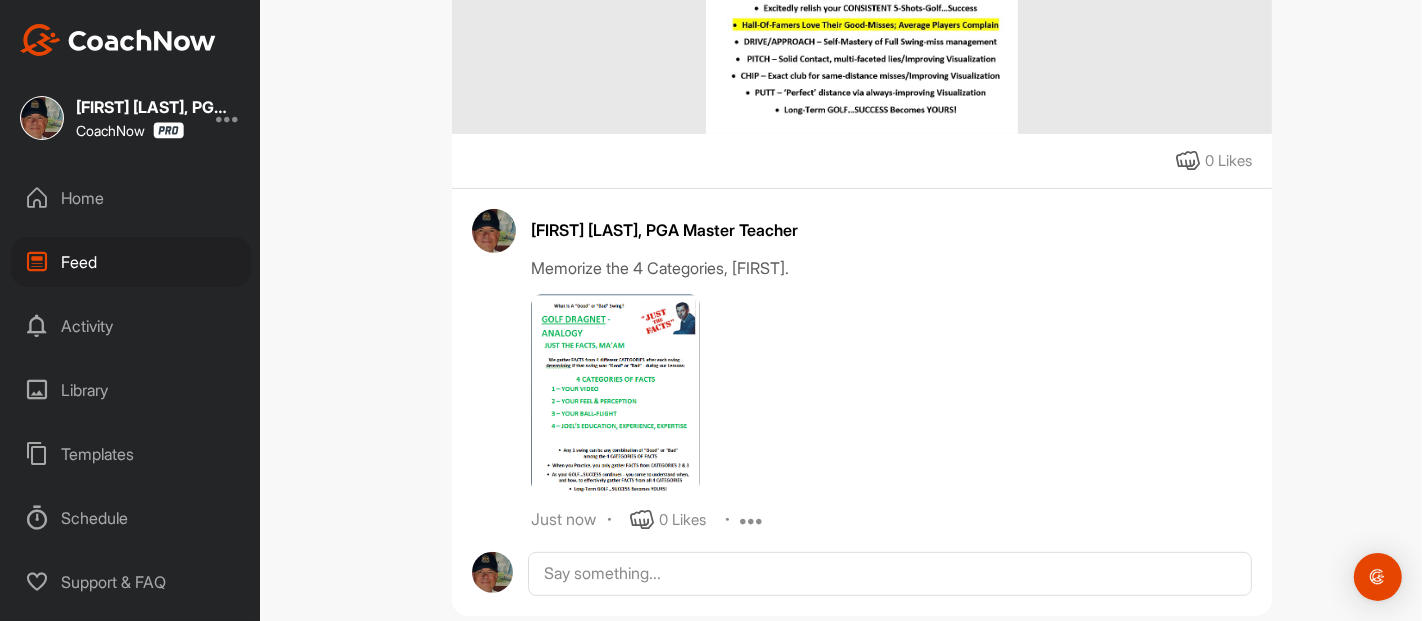 click on "AC AJ Cooper [EMAIL] AC AJ Cooper [EMAIL] AM [FIRST] [LAST] [EMAIL] AC [FIRST] [LAST] [EMAIL] AL [FIRST] [LAST] [EMAIL] AK [FIRST] [LAST] [EMAIL] AL [FIRST] [LAST] [EMAIL] AB [FIRST] [LAST] [EMAIL] [FIRST] [LAST] [EMAIL] AC [FIRST] [LAST] [EMAIL] AC [FIRST] [LAST] [EMAIL] AG [FIRST] [LAST] [EMAIL] [FIRST] [LAST] [EMAIL] [FIRST] [LAST] [EMAIL] [FIRST] [LAST] [EMAIL] AB [FIRST] [LAST] [EMAIL] [FIRST] [LAST] [EMAIL] [FIRST] [LAST] [EMAIL] AV [FIRST] [LAST] [EMAIL] AF [FIRST] [LAST] [EMAIL] AC [FIRST] [LAST] [EMAIL] AT [FIRST] [LAST] AT BB BH" at bounding box center [862, 310] 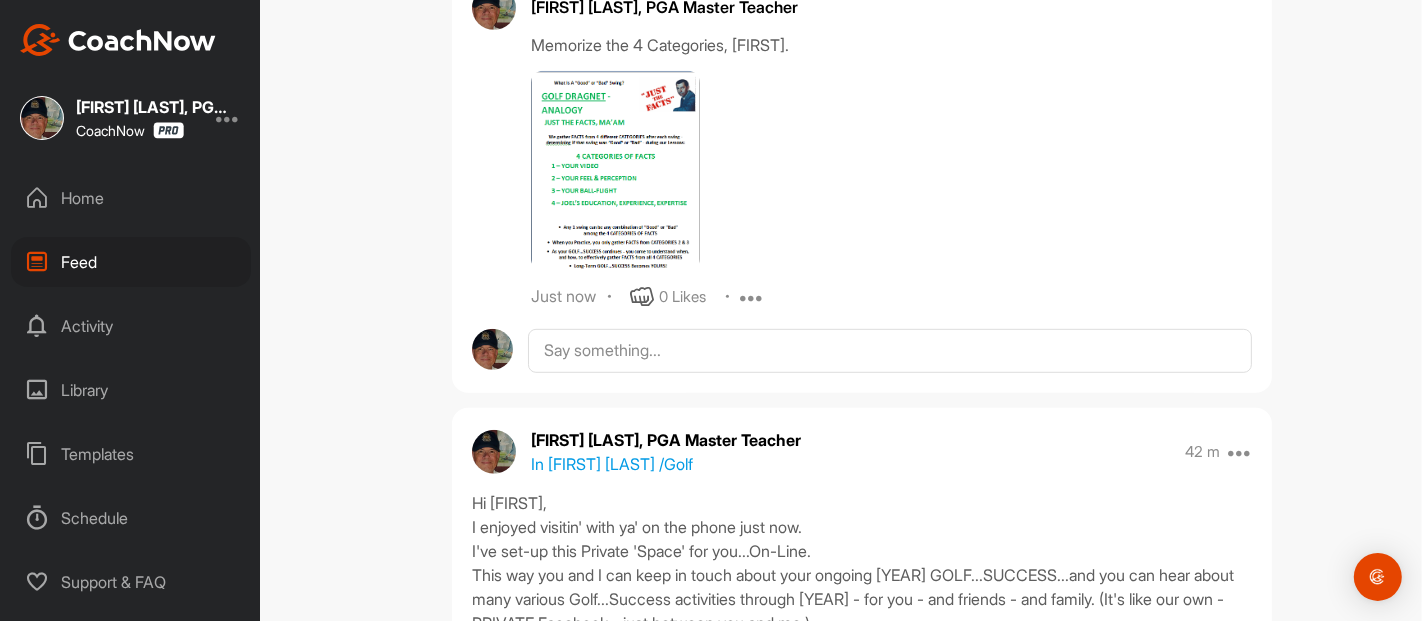 scroll, scrollTop: 909, scrollLeft: 0, axis: vertical 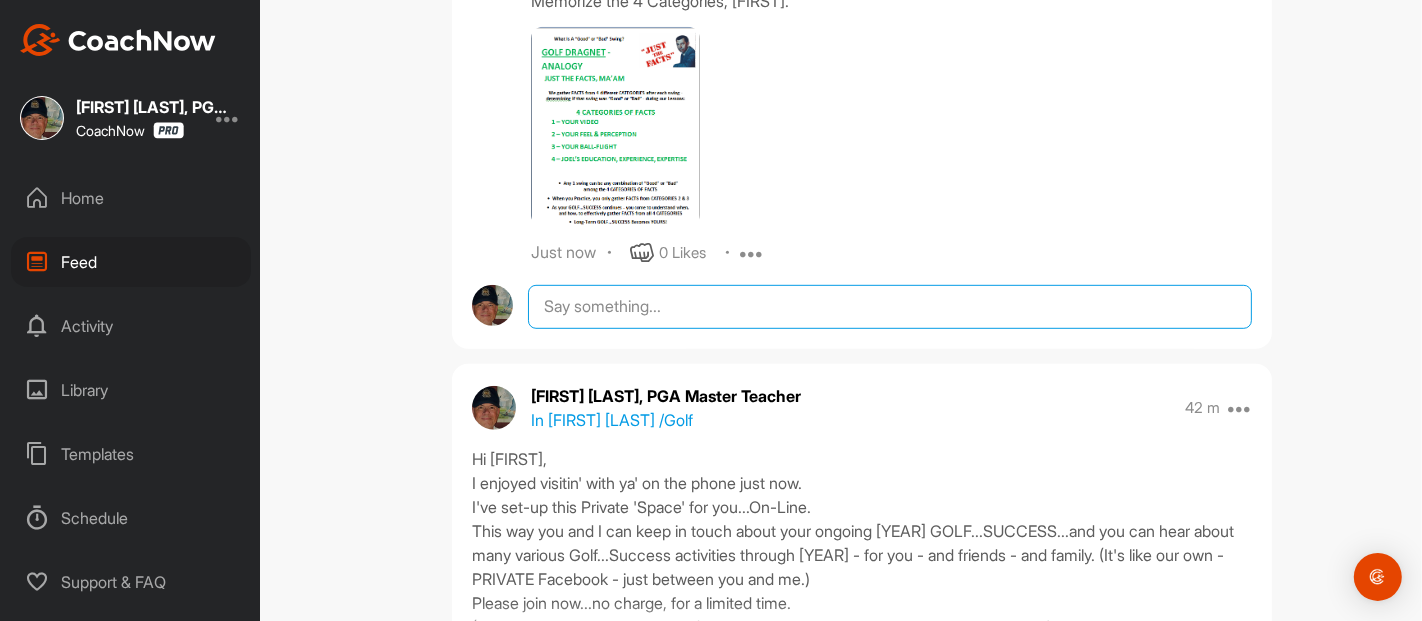 click at bounding box center (890, 307) 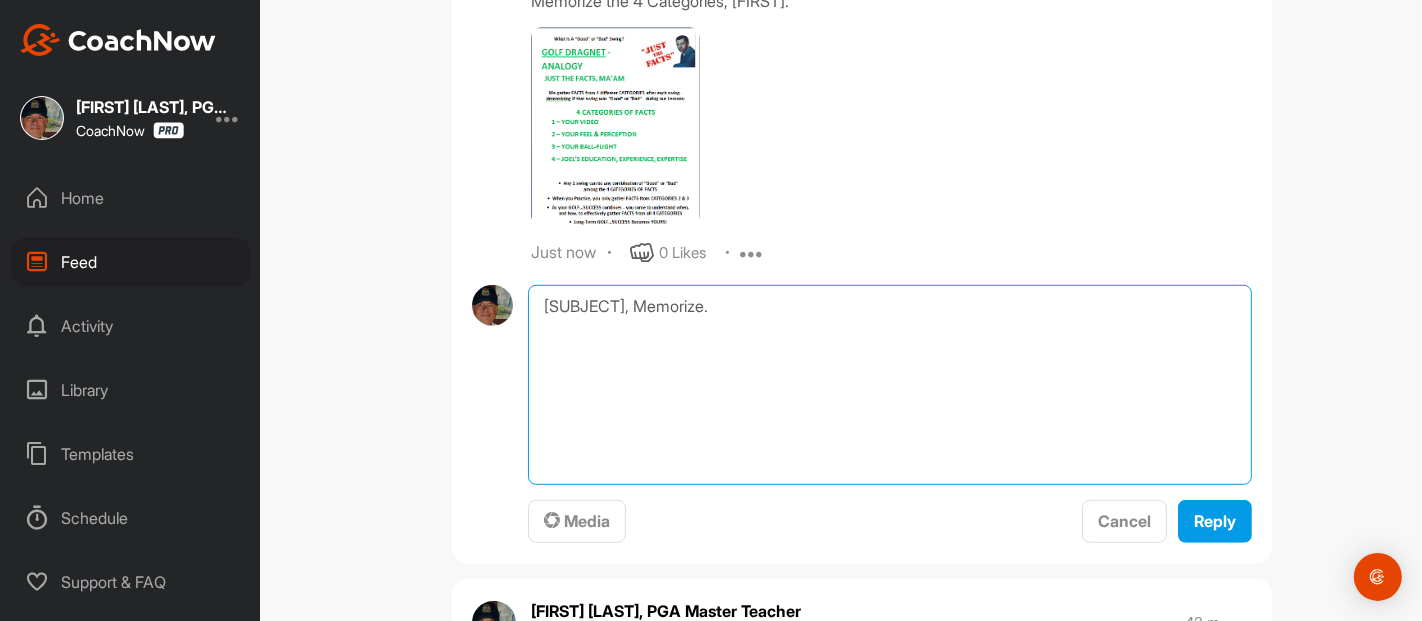 type on "[SUBJECT], Memorize." 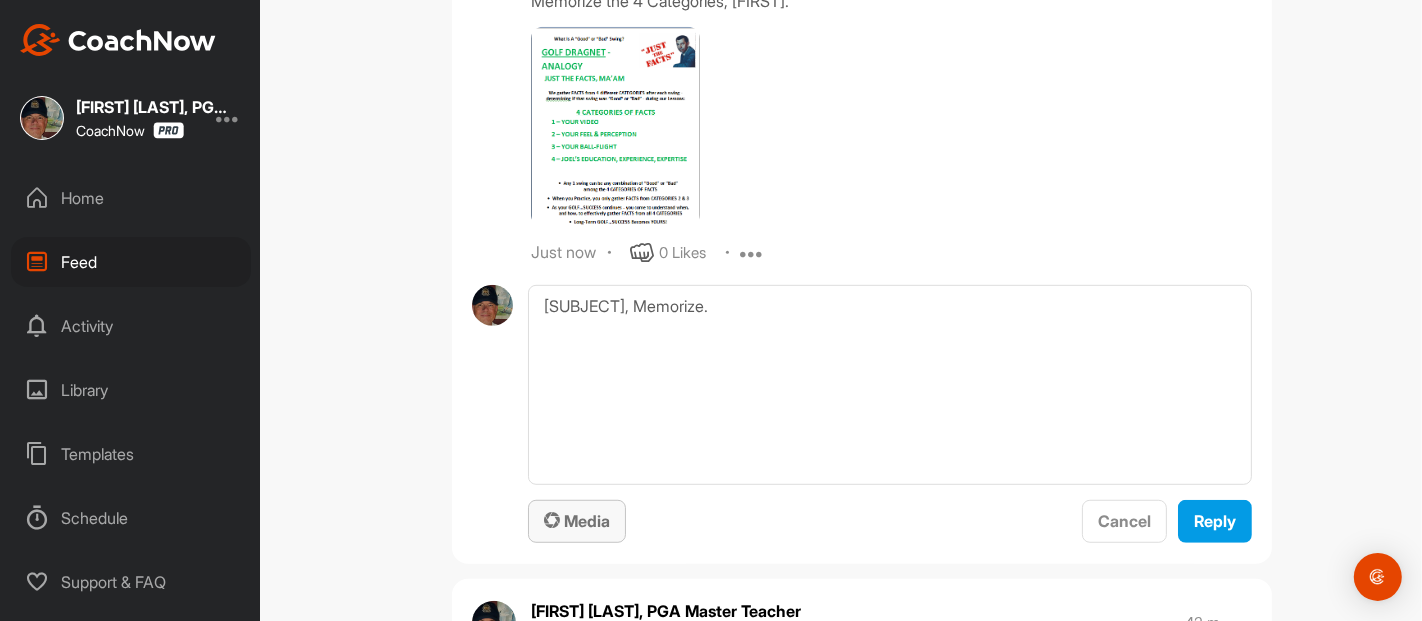 click on "Media" at bounding box center [577, 521] 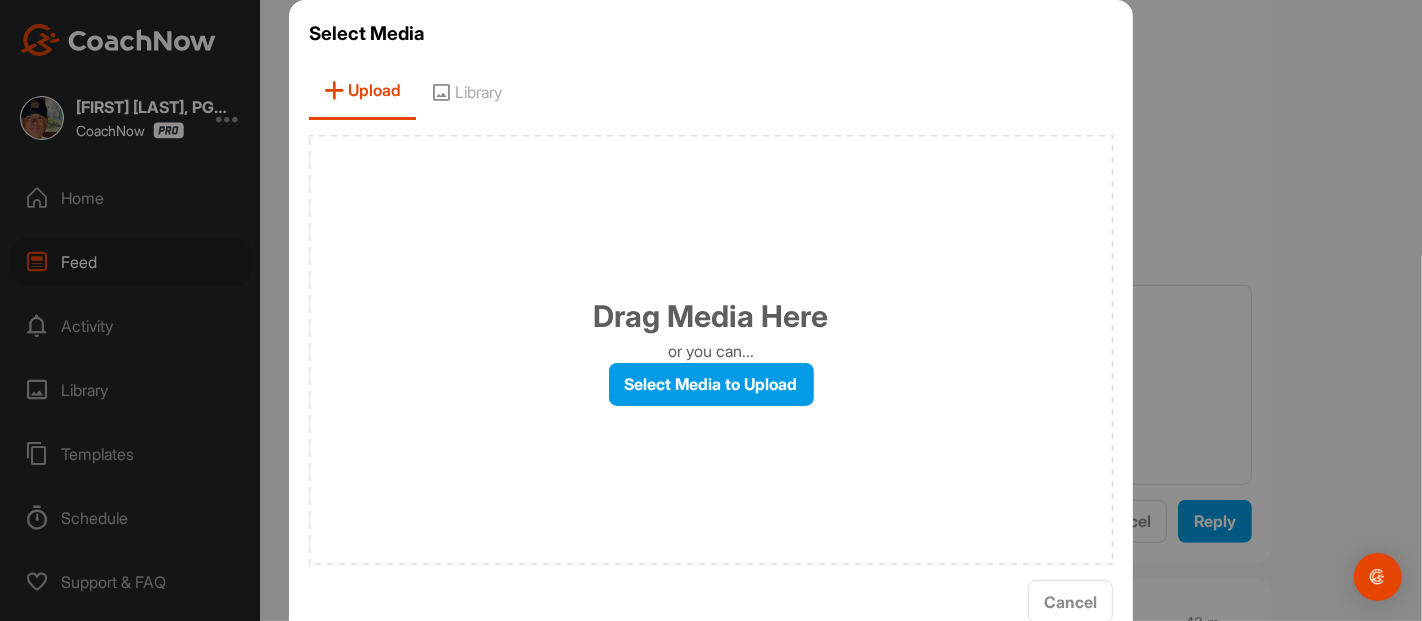 click on "Library" at bounding box center (466, 91) 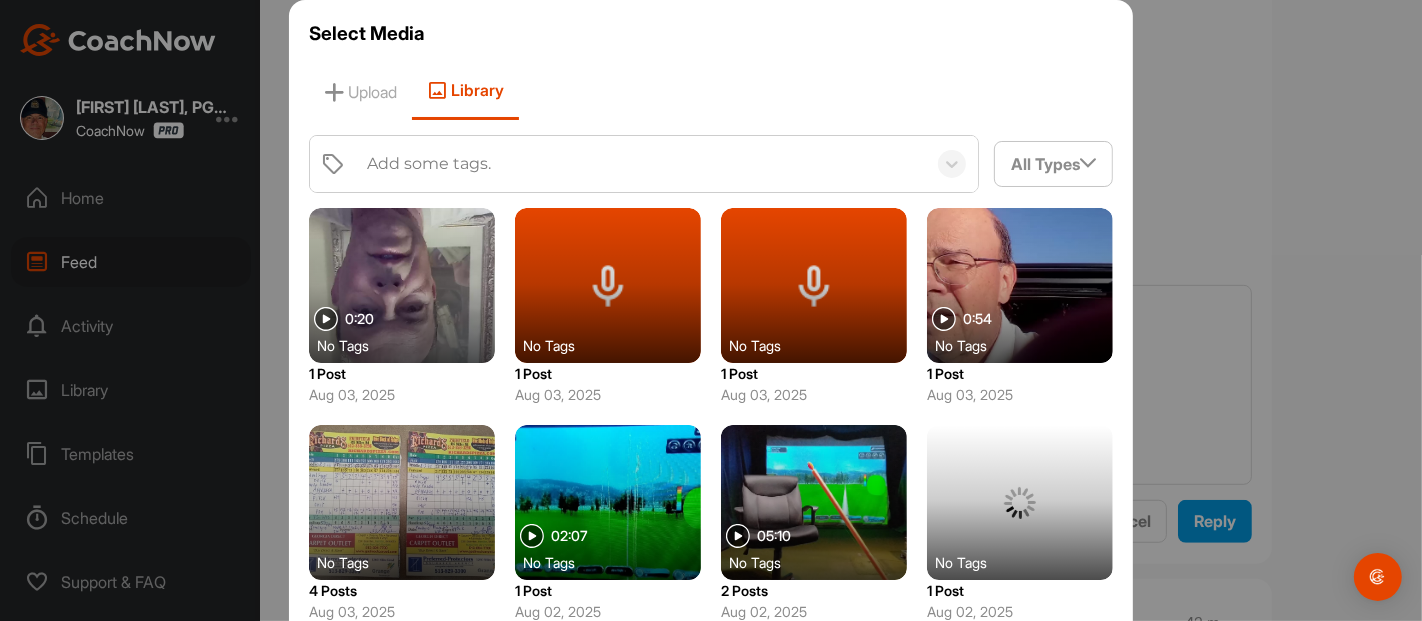 click on "Add some tags." at bounding box center (641, 164) 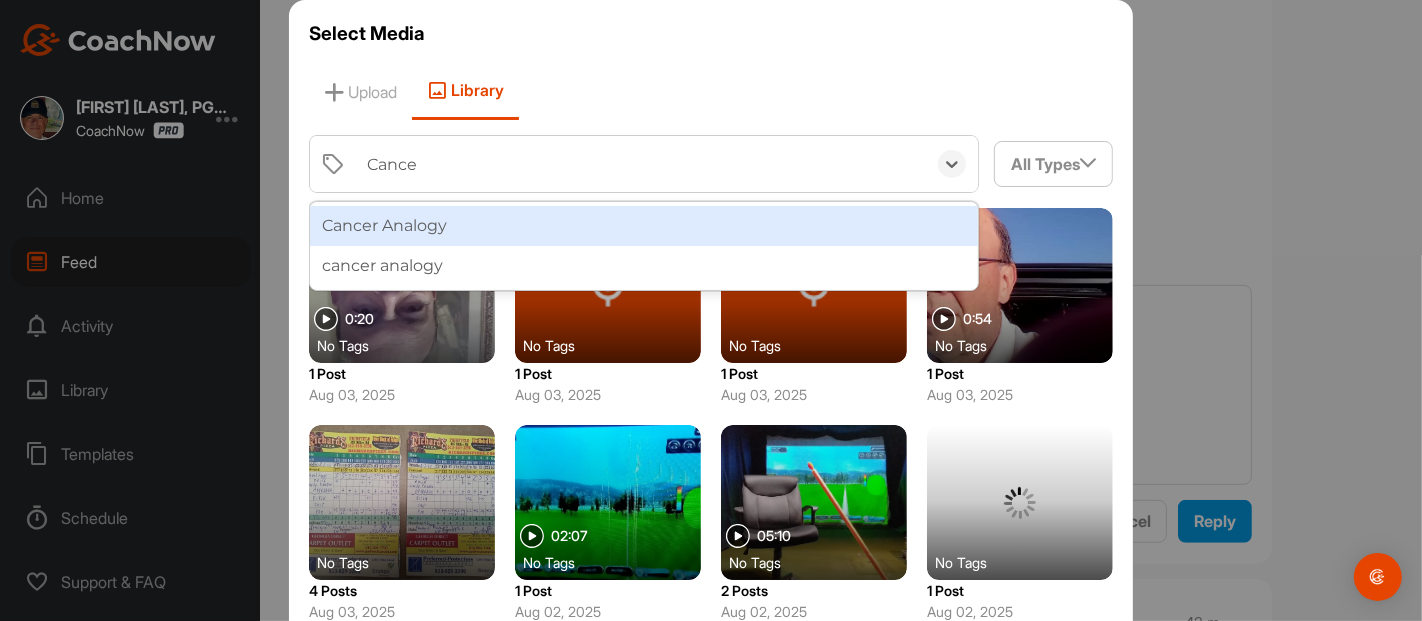 type on "Cancer" 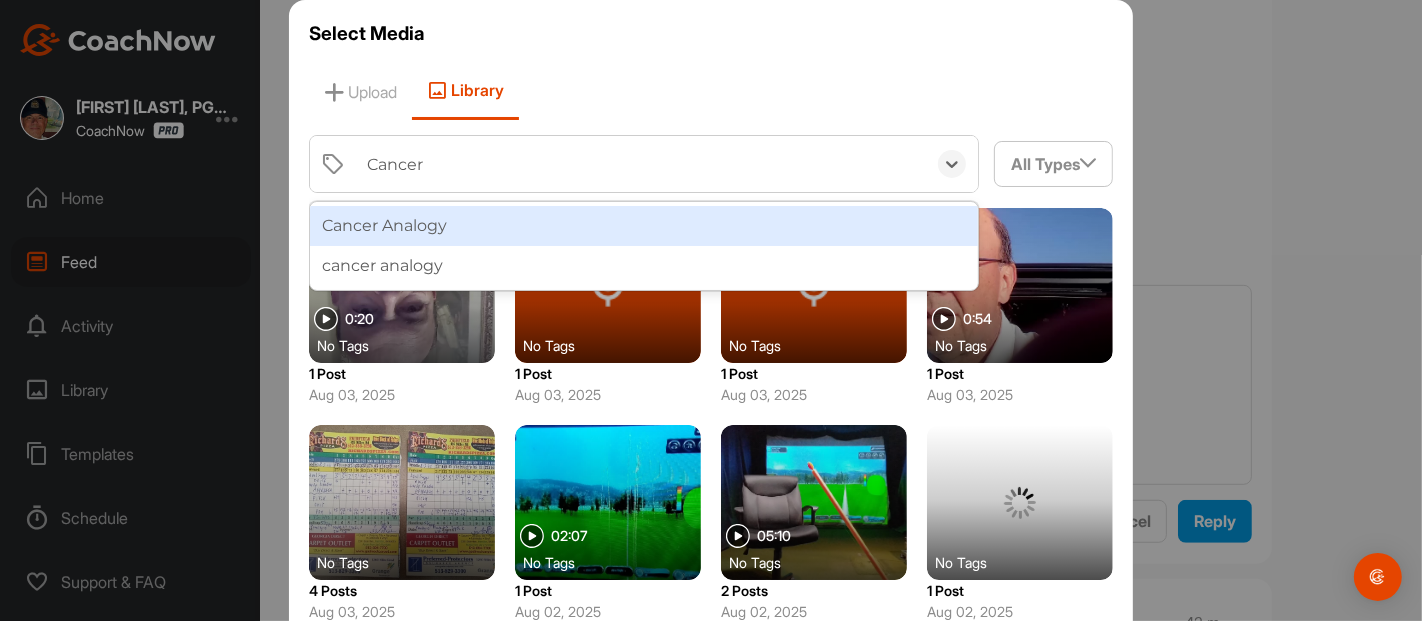 click on "Cancer Analogy" at bounding box center [644, 226] 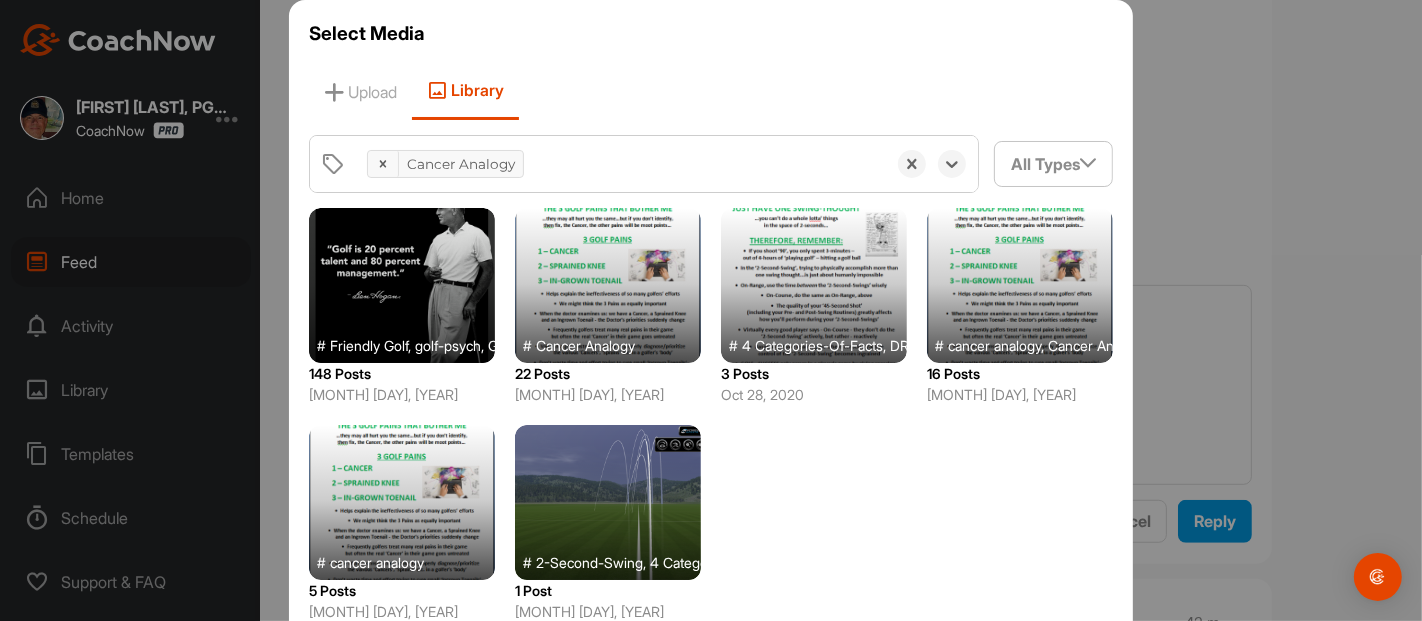 click at bounding box center (608, 285) 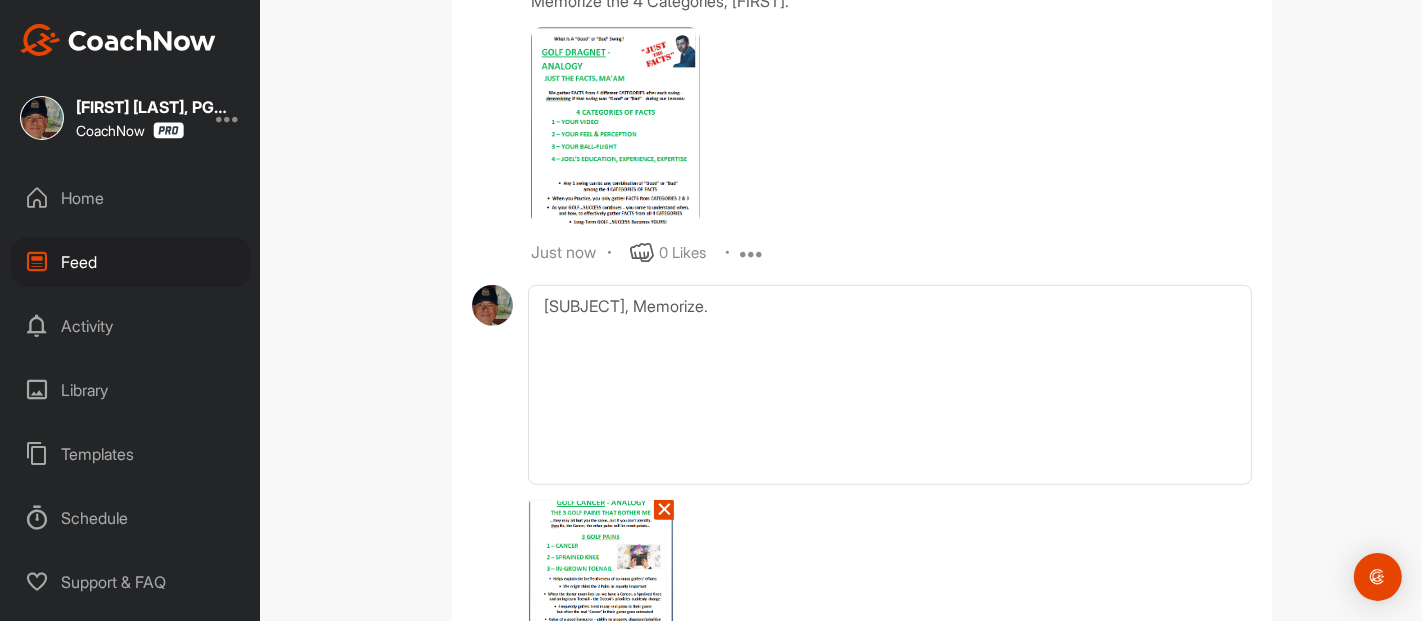 click on "AC AJ Cooper [EMAIL] AC AJ Cooper [EMAIL] AM [FIRST] [LAST] [EMAIL] AC [FIRST] [LAST] [EMAIL] AL [FIRST] [LAST] [EMAIL] AK [FIRST] [LAST] [EMAIL] AL [FIRST] [LAST] [EMAIL] AB [FIRST] [LAST] [EMAIL] [FIRST] [LAST] [EMAIL] AC [FIRST] [LAST] [EMAIL] AC [FIRST] [LAST] [EMAIL] AG [FIRST] [LAST] [EMAIL] [FIRST] [LAST] [EMAIL] [FIRST] [LAST] [EMAIL] [FIRST] [LAST] [EMAIL] AB [FIRST] [LAST] [EMAIL] [FIRST] [LAST] [EMAIL] [FIRST] [LAST] [EMAIL] AV [FIRST] [LAST] [EMAIL] AF [FIRST] [LAST] [EMAIL] AC [FIRST] [LAST] [EMAIL] AT [FIRST] [LAST] AT BB BH" at bounding box center [862, 310] 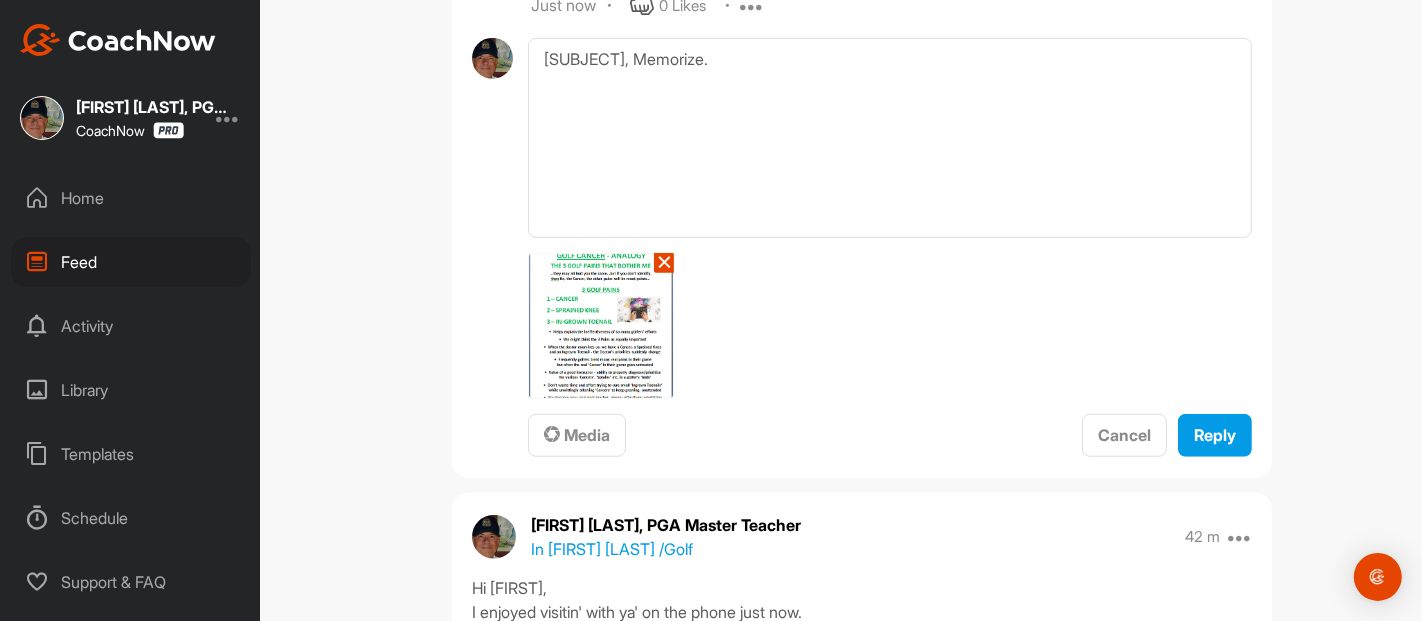 scroll, scrollTop: 1220, scrollLeft: 0, axis: vertical 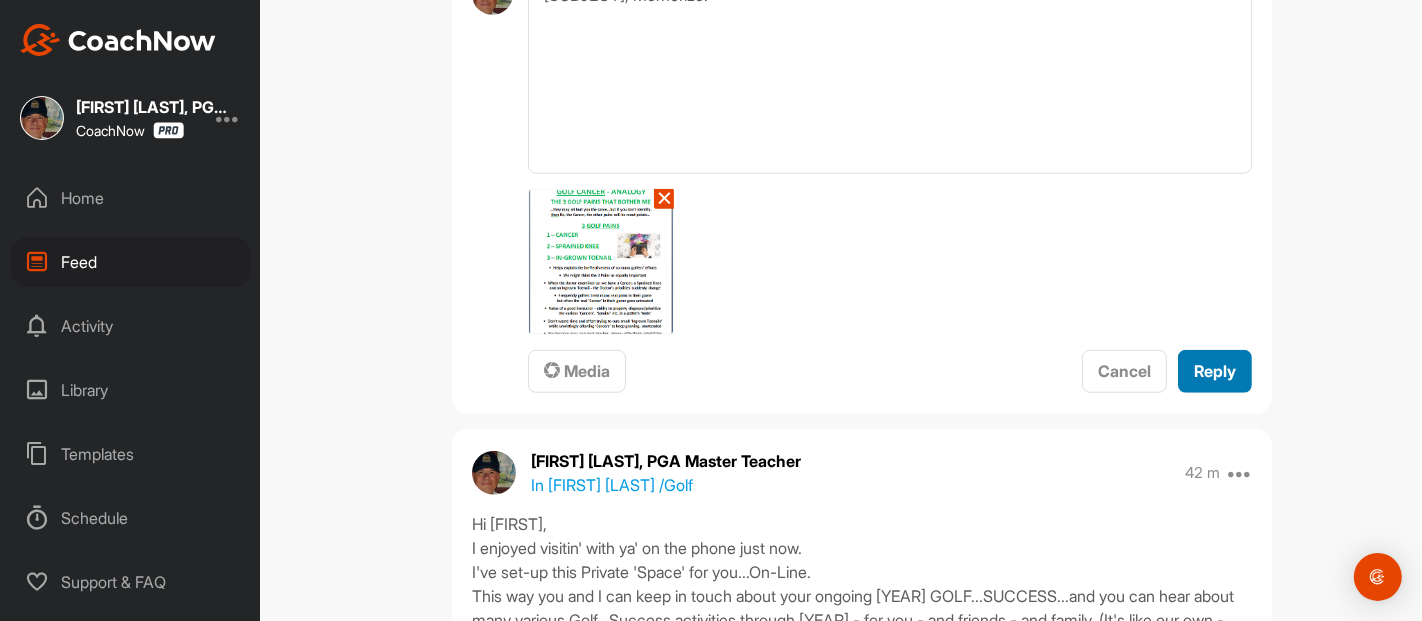click on "Reply" at bounding box center [1215, 371] 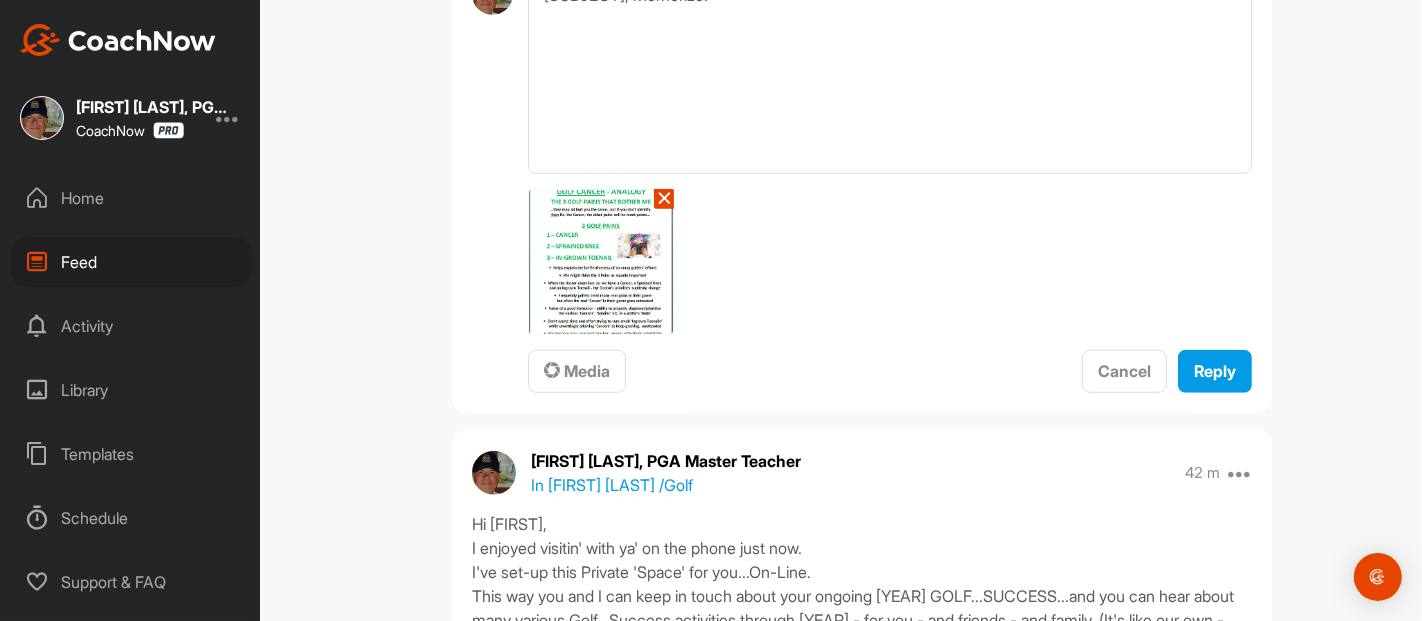 type 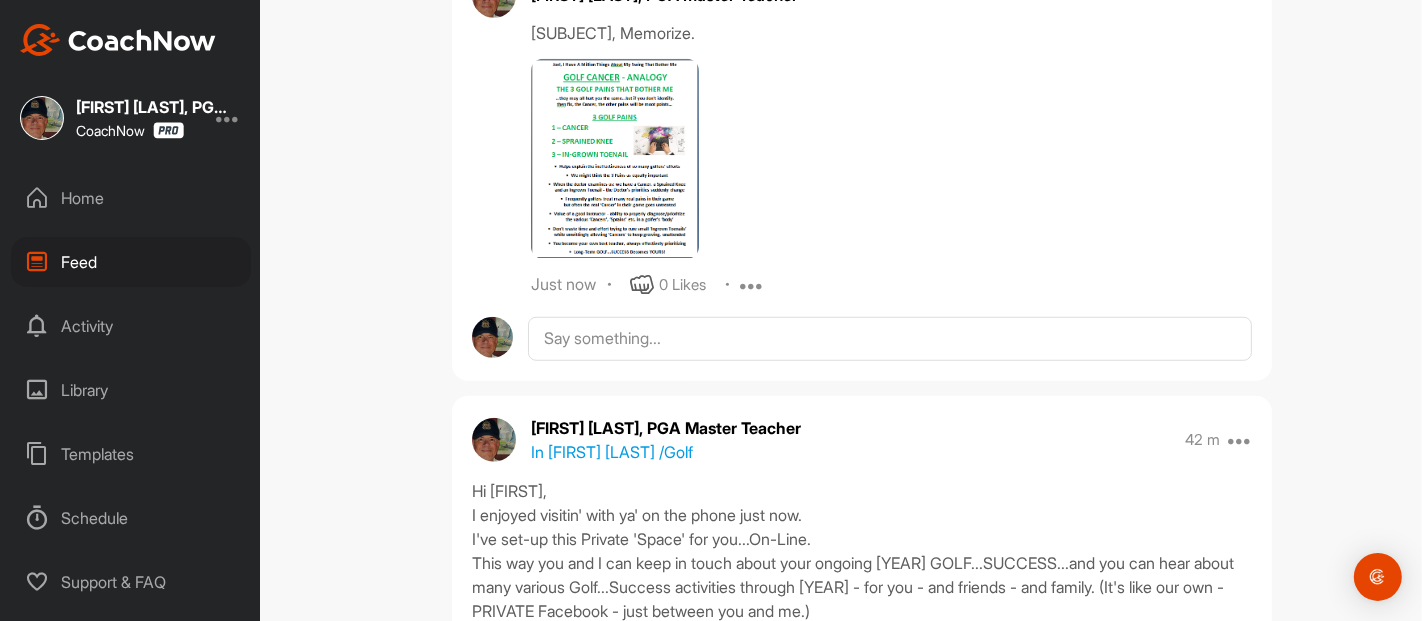 scroll, scrollTop: 1563, scrollLeft: 0, axis: vertical 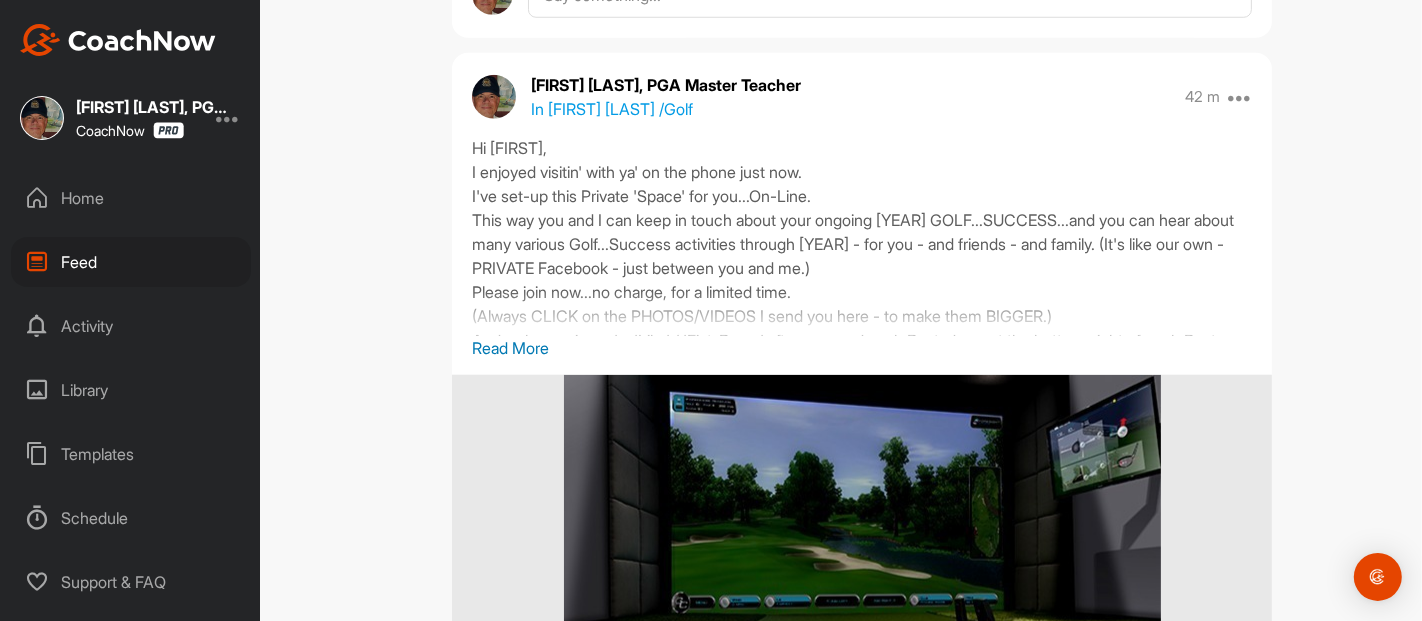 click on "AC AJ Cooper [EMAIL] AC AJ Cooper [EMAIL] AM [FIRST] [LAST] [EMAIL] AC [FIRST] [LAST] [EMAIL] AL [FIRST] [LAST] [EMAIL] AK [FIRST] [LAST] [EMAIL] AL [FIRST] [LAST] [EMAIL] AB [FIRST] [LAST] [EMAIL] [FIRST] [LAST] [EMAIL] AC [FIRST] [LAST] [EMAIL] AC [FIRST] [LAST] [EMAIL] AG [FIRST] [LAST] [EMAIL] [FIRST] [LAST] [EMAIL] [FIRST] [LAST] [EMAIL] [FIRST] [LAST] [EMAIL] AB [FIRST] [LAST] [EMAIL] [FIRST] [LAST] [EMAIL] [FIRST] [LAST] [EMAIL] AV [FIRST] [LAST] [EMAIL] AF [FIRST] [LAST] [EMAIL] AC [FIRST] [LAST] [EMAIL] AT [FIRST] [LAST] AT BB BH" at bounding box center (862, 310) 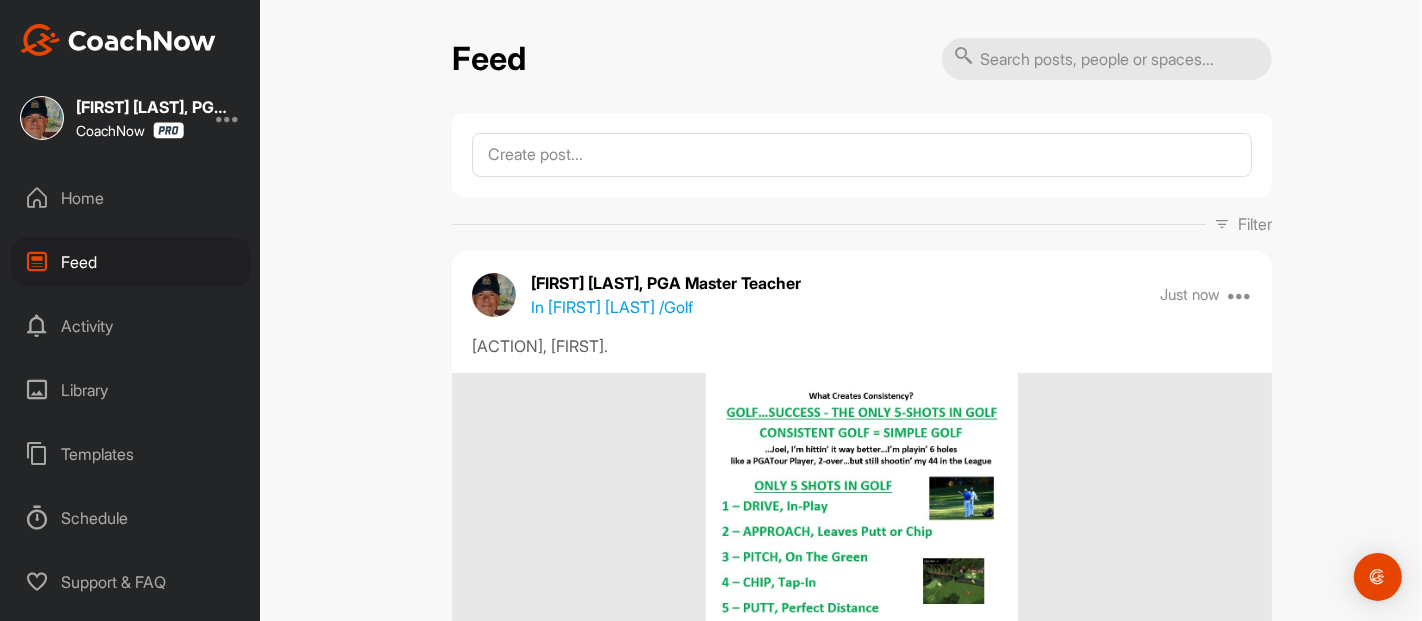 scroll, scrollTop: 0, scrollLeft: 0, axis: both 